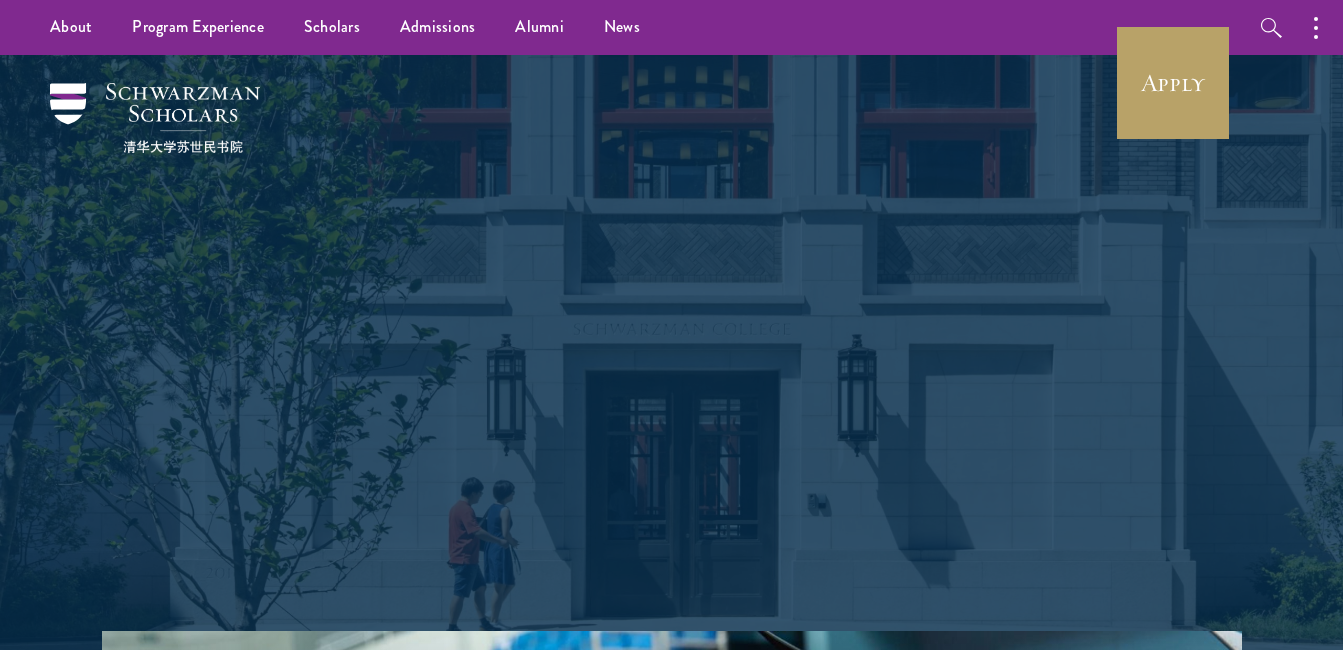 scroll, scrollTop: 0, scrollLeft: 0, axis: both 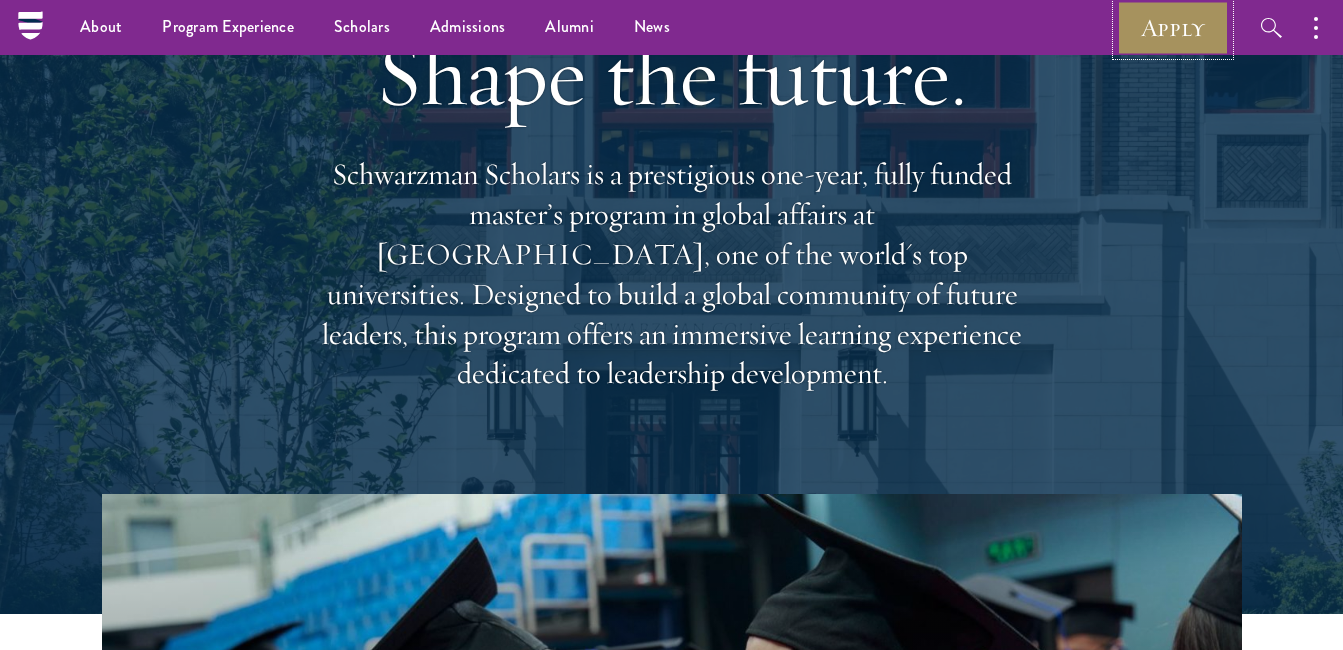 click on "Apply" at bounding box center (1173, 27) 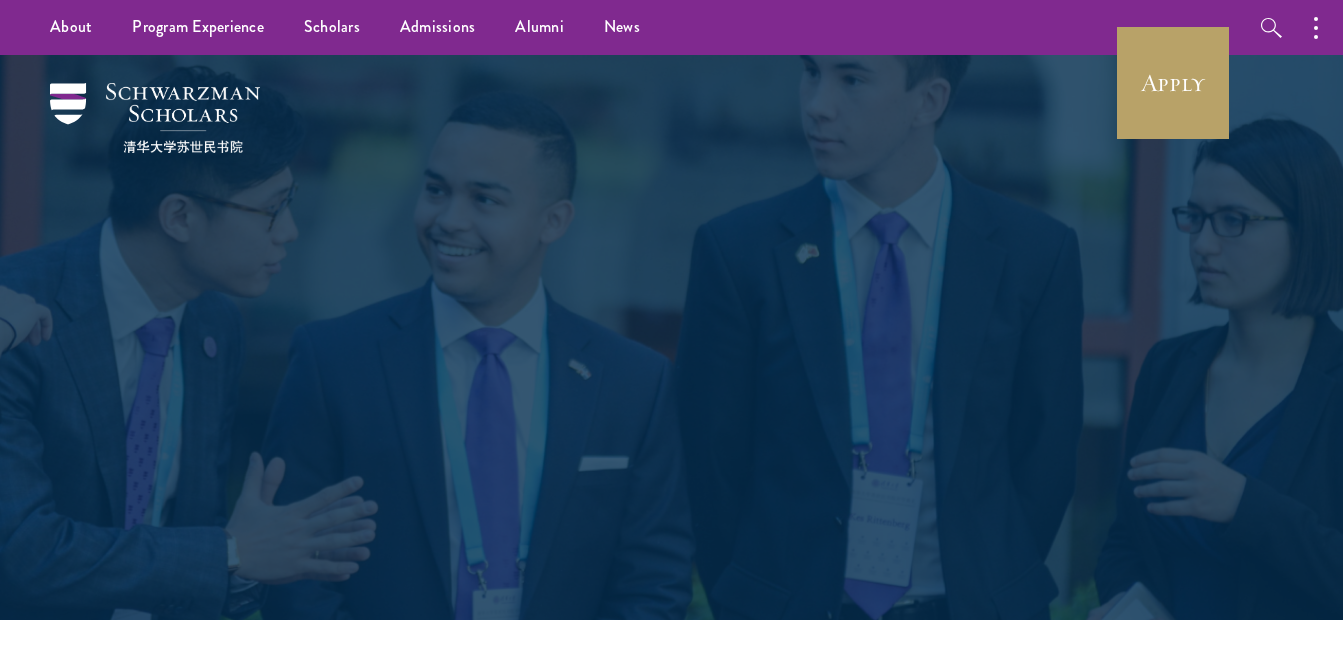 scroll, scrollTop: 0, scrollLeft: 0, axis: both 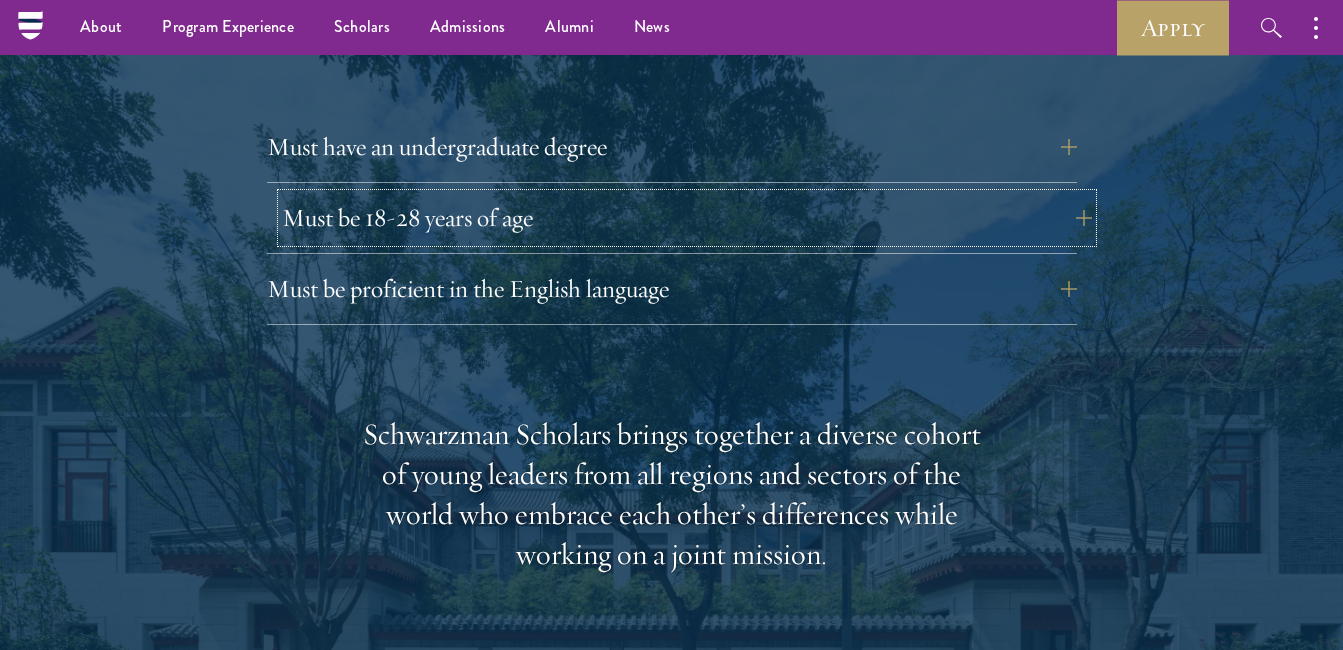 click on "Must be 18-28 years of age" at bounding box center (687, 218) 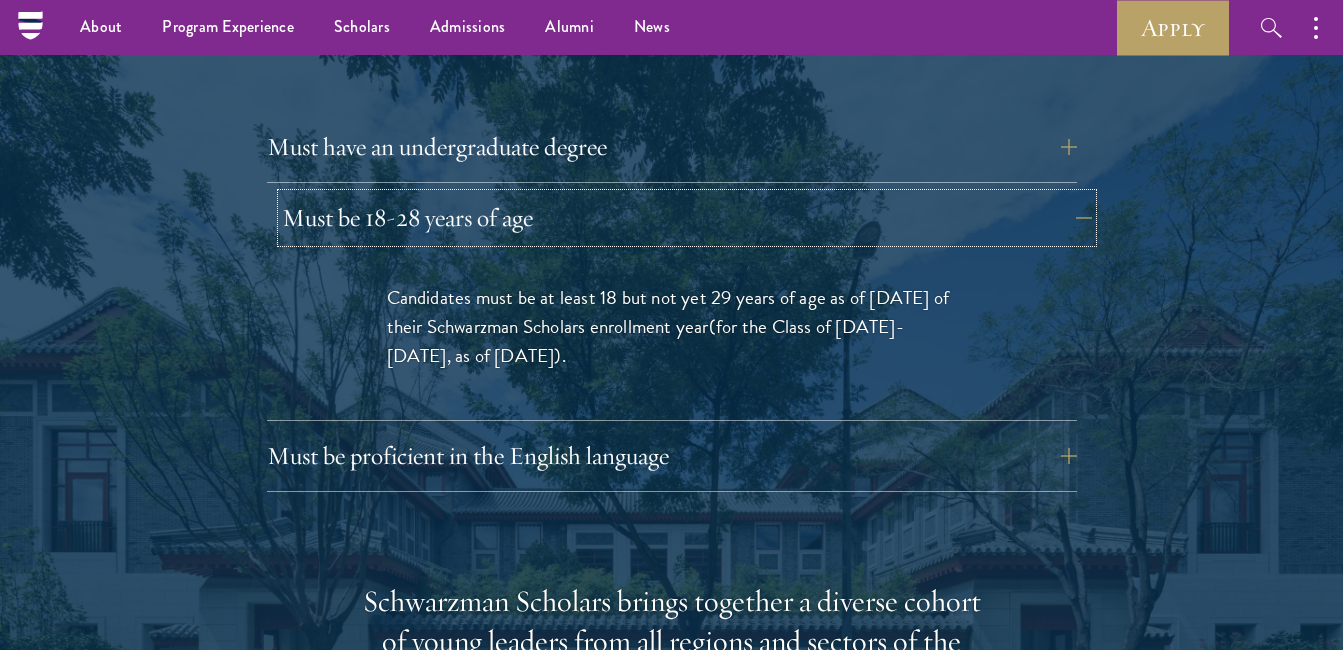 click on "Must be 18-28 years of age" at bounding box center [687, 218] 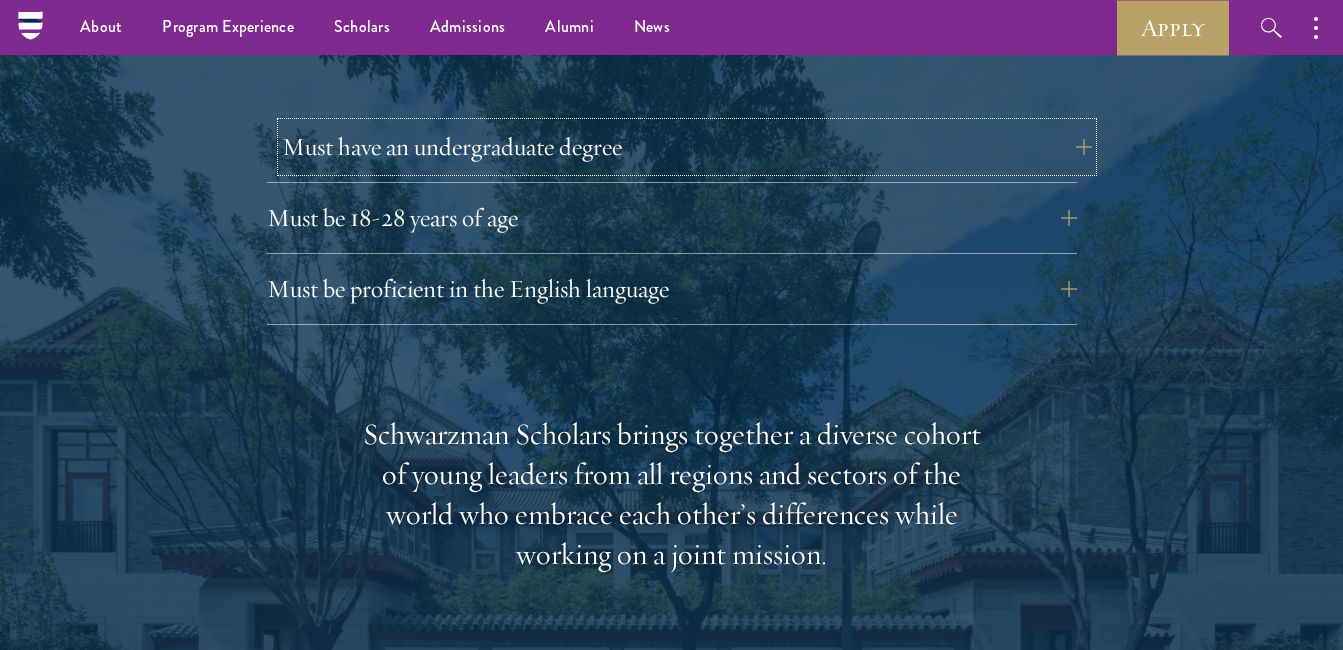 click on "Must have an undergraduate degree" at bounding box center (687, 147) 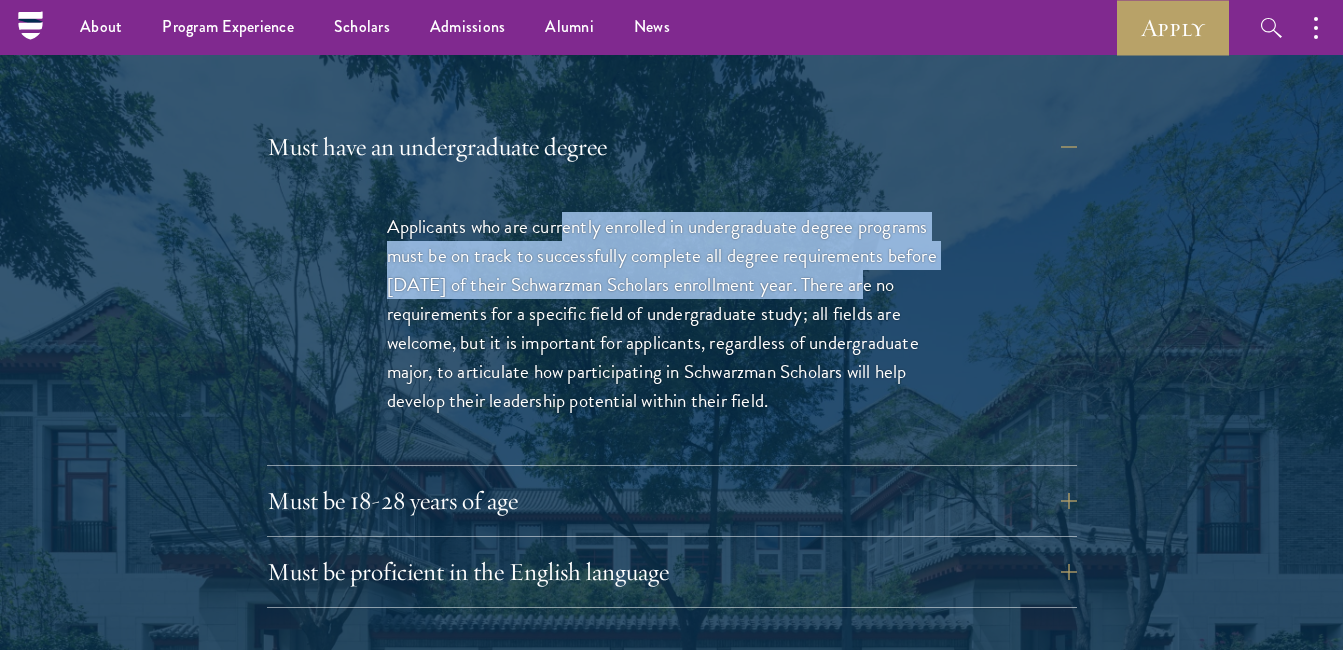 drag, startPoint x: 857, startPoint y: 242, endPoint x: 568, endPoint y: 178, distance: 296.00168 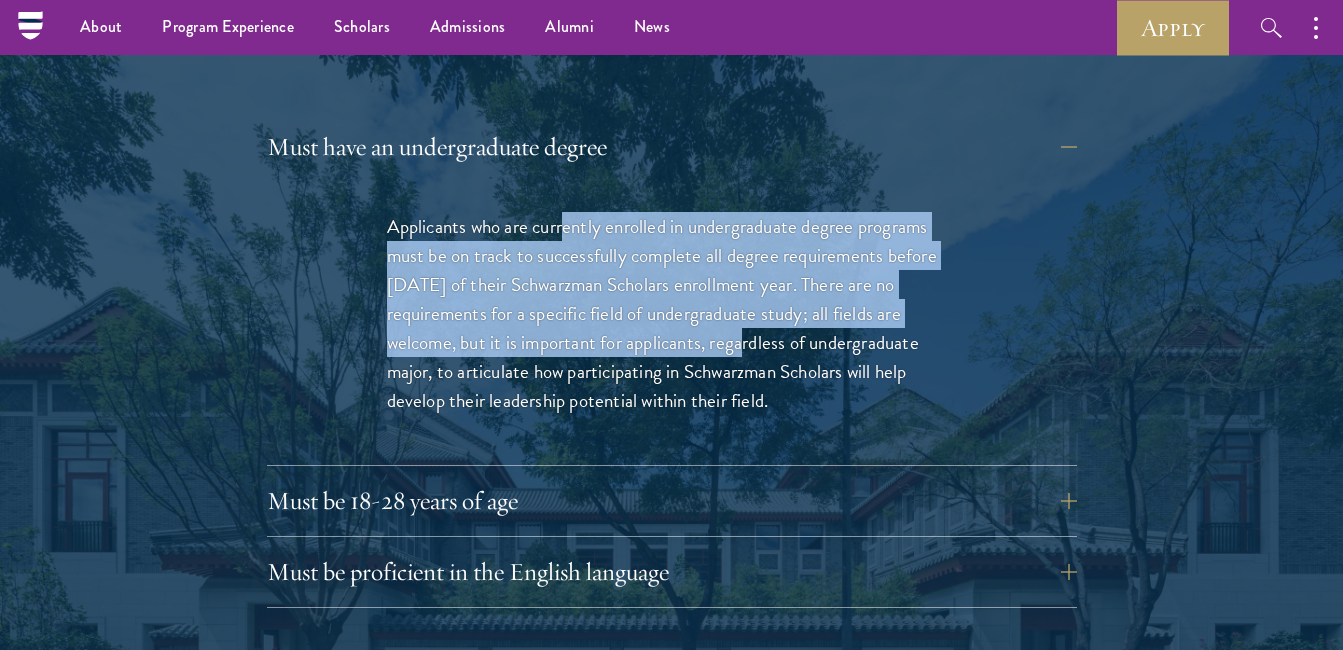 drag, startPoint x: 568, startPoint y: 178, endPoint x: 730, endPoint y: 312, distance: 210.23796 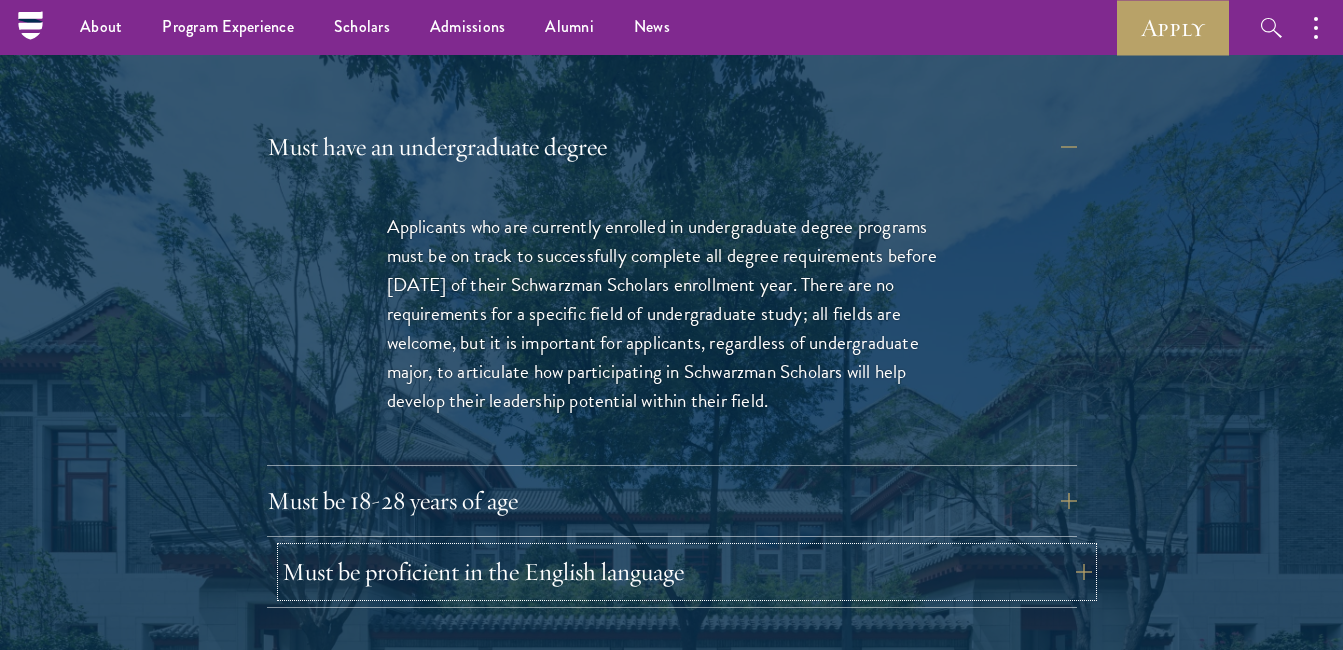 click on "Must be proficient in the English language" at bounding box center [687, 572] 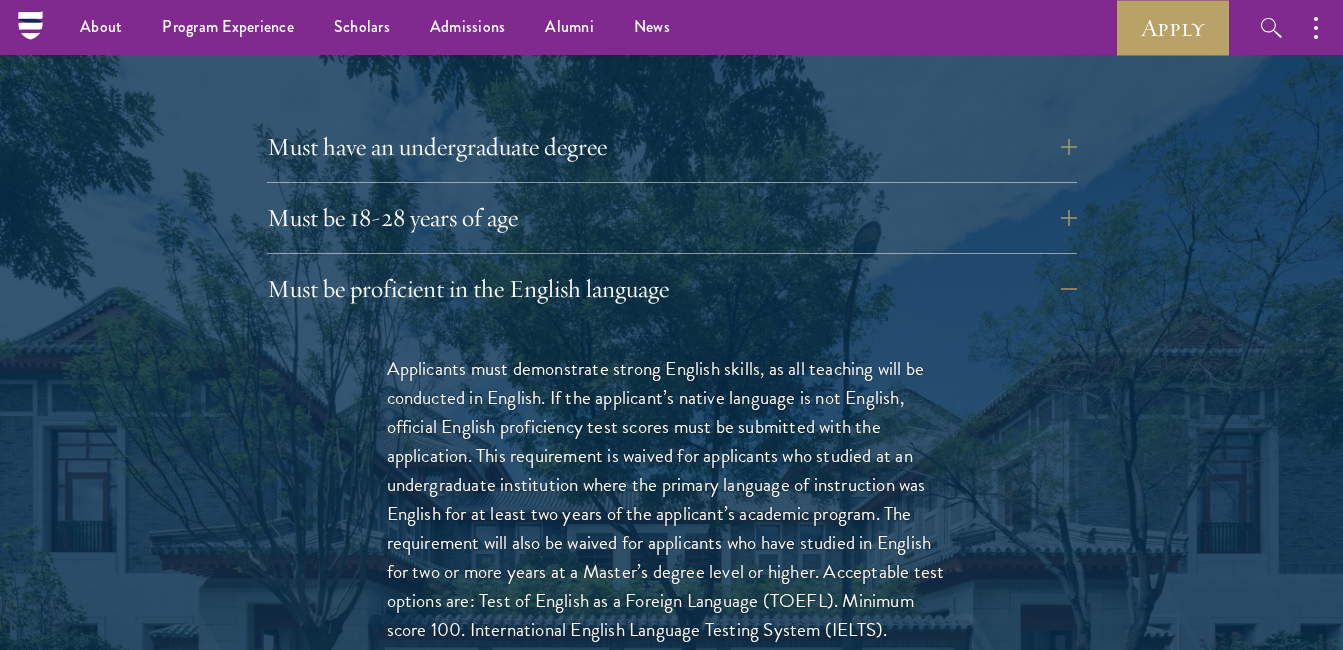 click at bounding box center (671, 793) 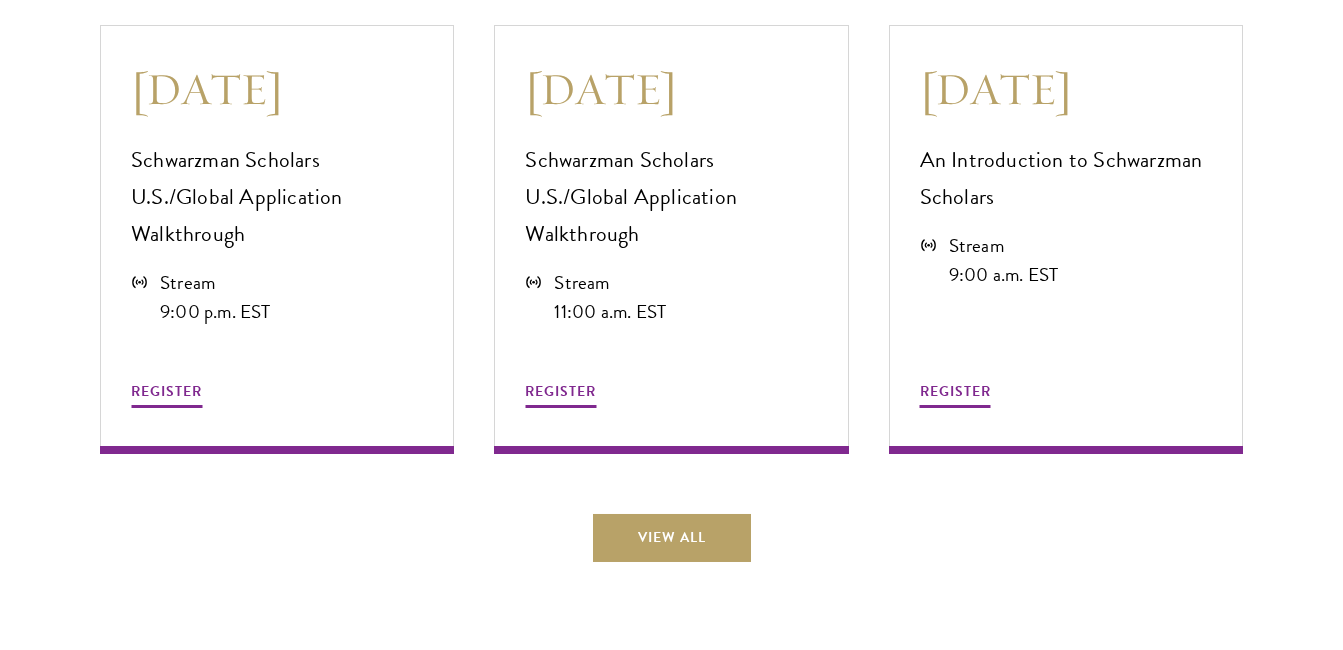 scroll, scrollTop: 6044, scrollLeft: 0, axis: vertical 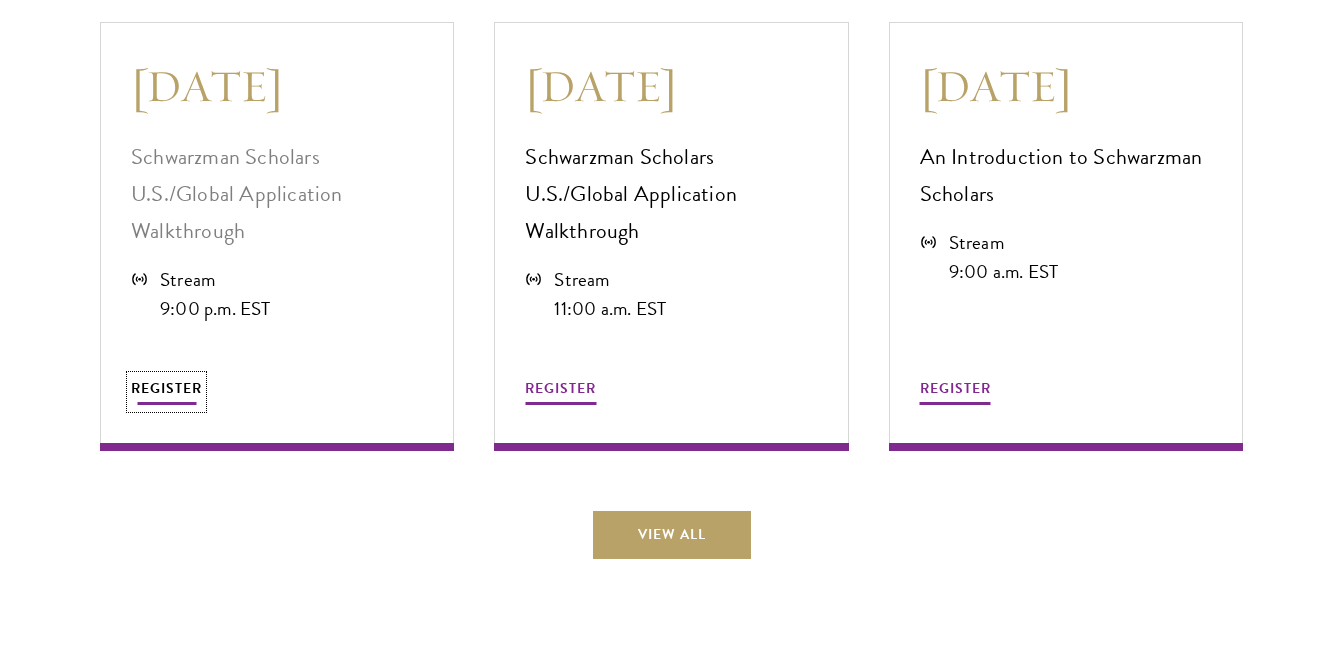 click on "REGISTER" at bounding box center (166, 388) 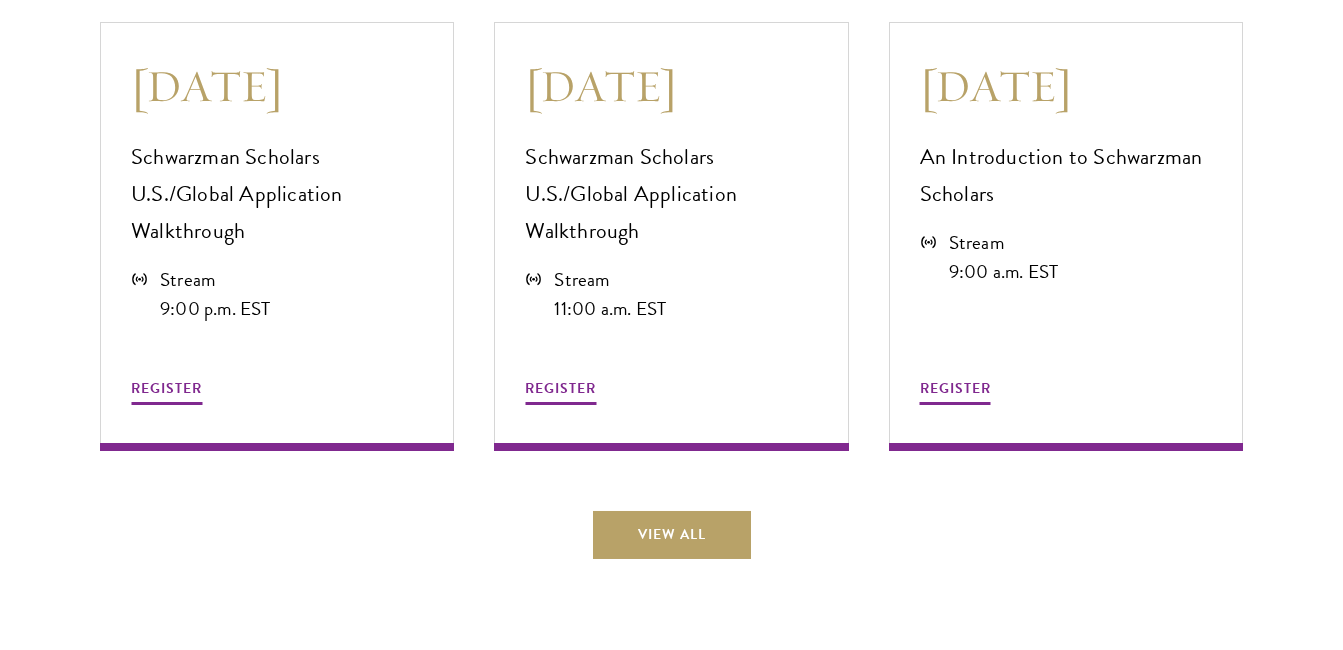 click on "July 14
Schwarzman Scholars U.S./Global Application Walkthrough
Stream
9:00 p.m. EST
REGISTER
August 8
Schwarzman Scholars U.S./Global Application Walkthrough
Stream
11:00 a.m. EST
REGISTER
August 12
An Introduction to Schwarzman Scholars
Stream
9:00 a.m. EST
REGISTER
View All" at bounding box center (671, 280) 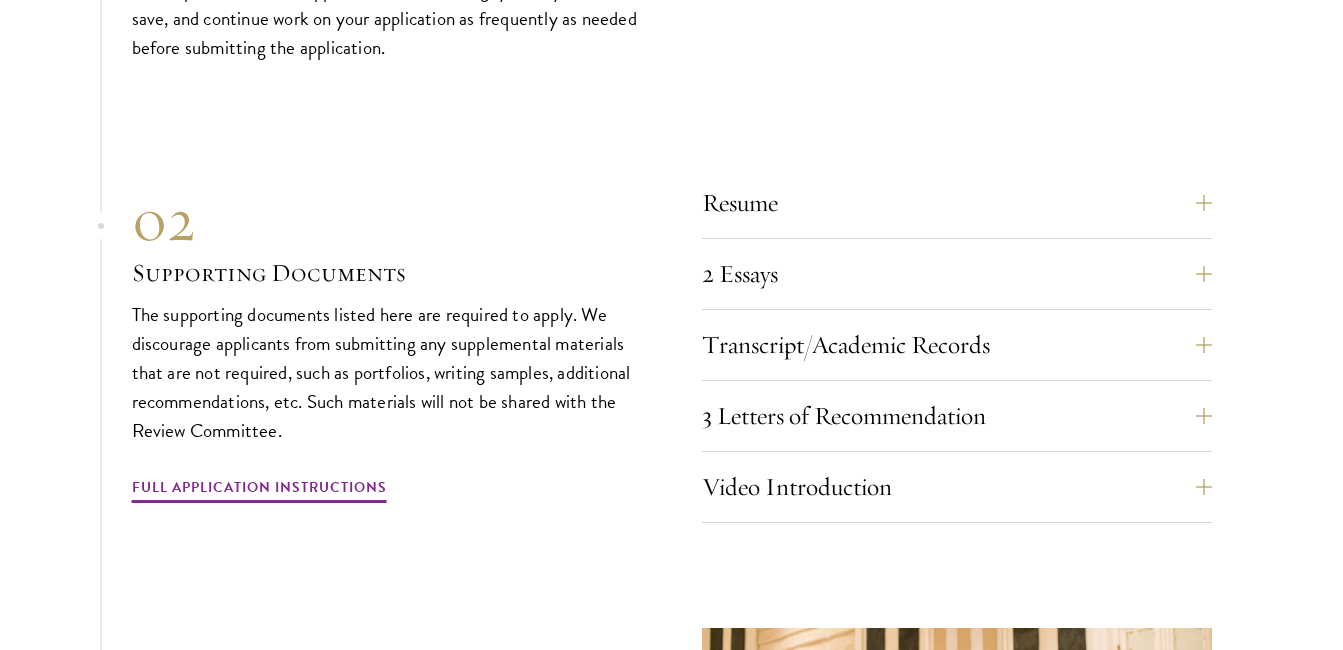 scroll, scrollTop: 7322, scrollLeft: 0, axis: vertical 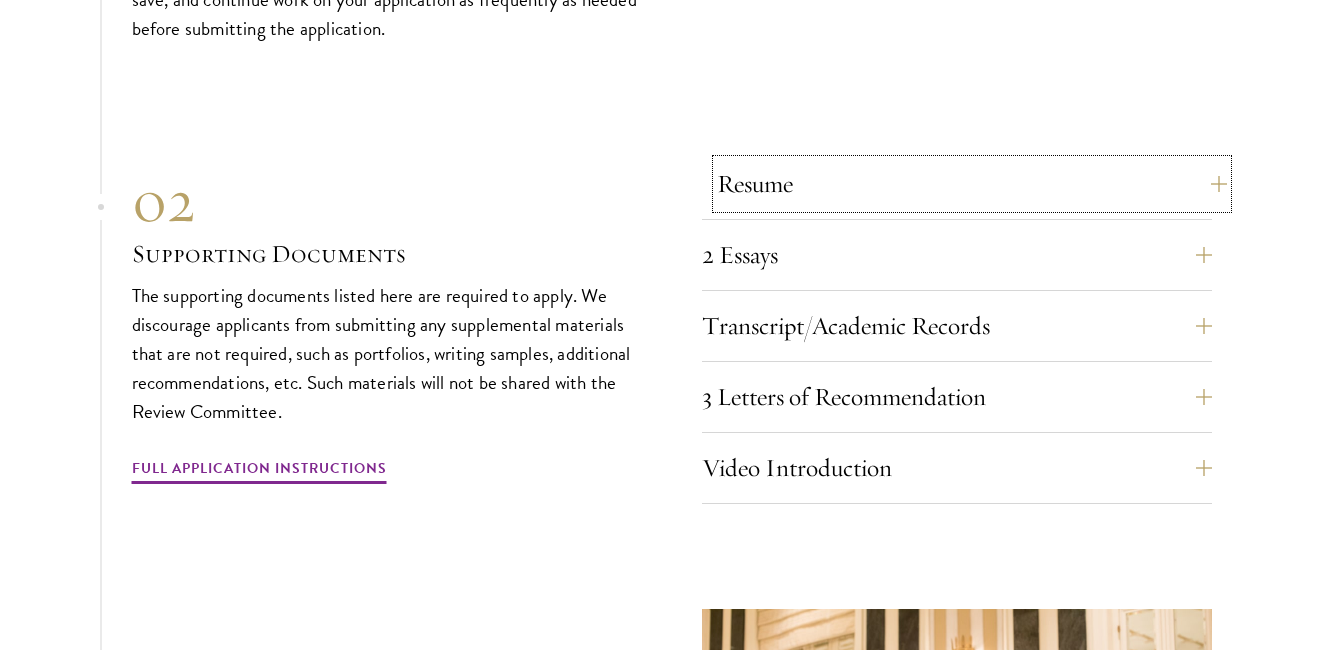 click on "Resume" at bounding box center (972, 184) 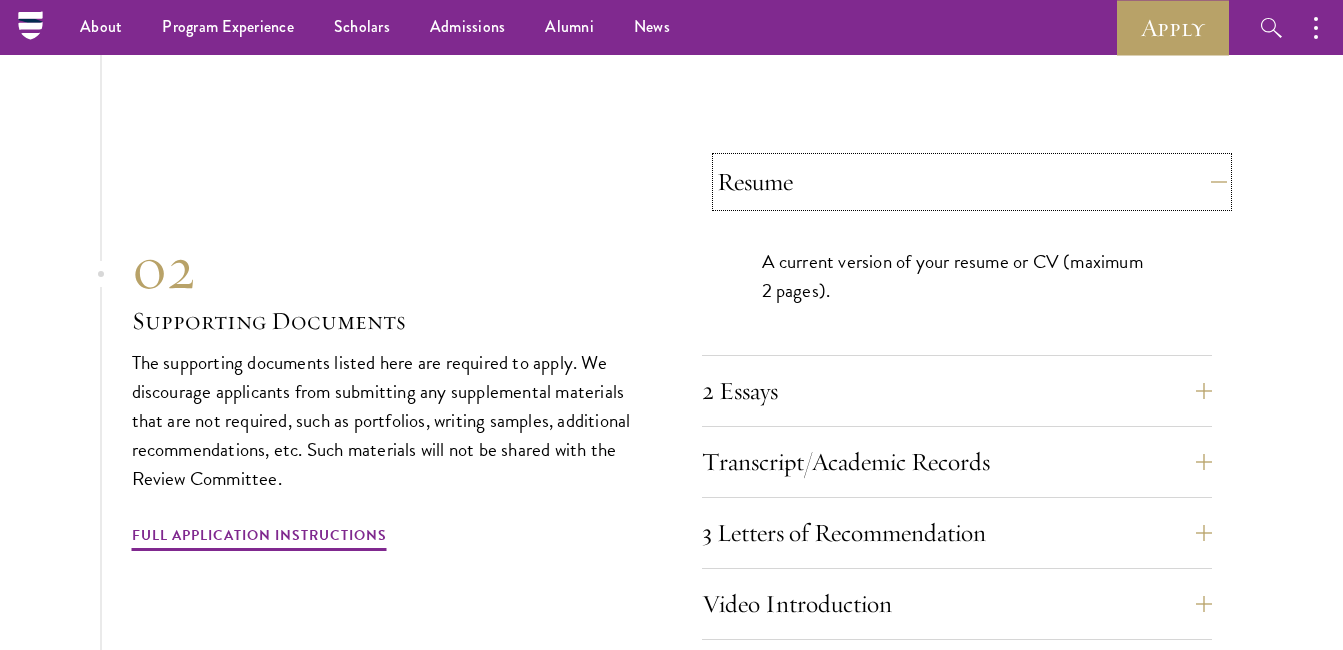 scroll, scrollTop: 6787, scrollLeft: 0, axis: vertical 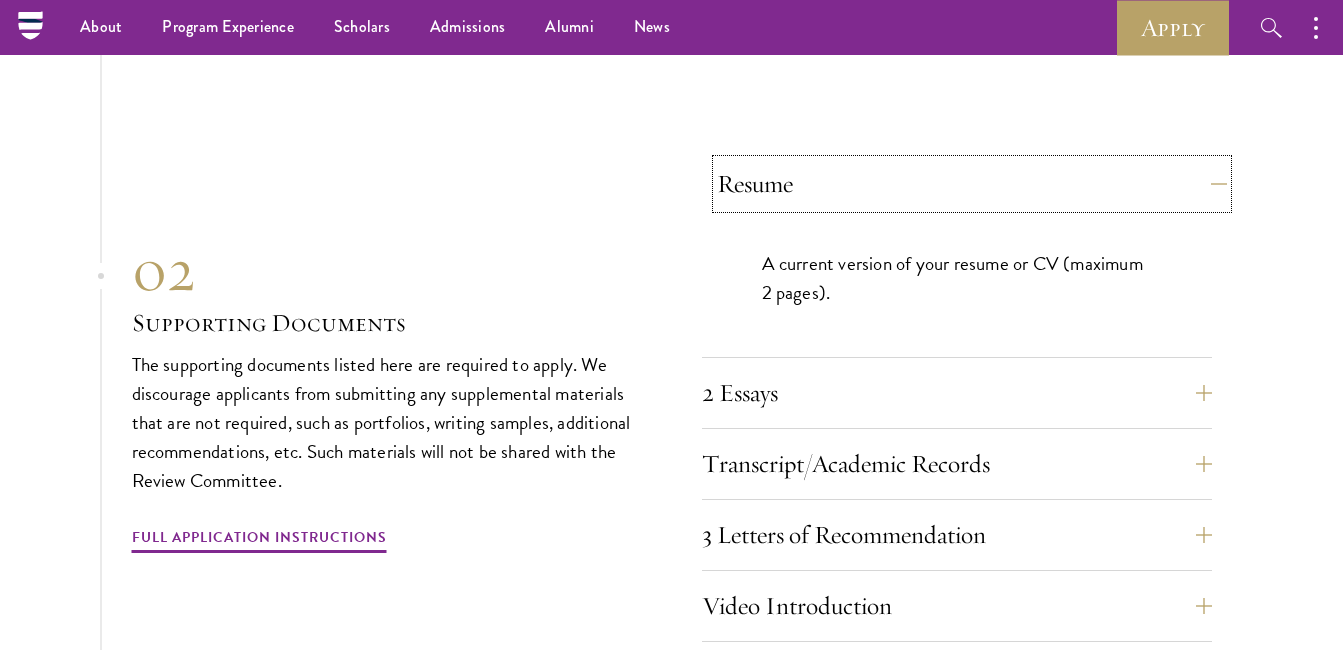 click on "Resume" at bounding box center (972, 184) 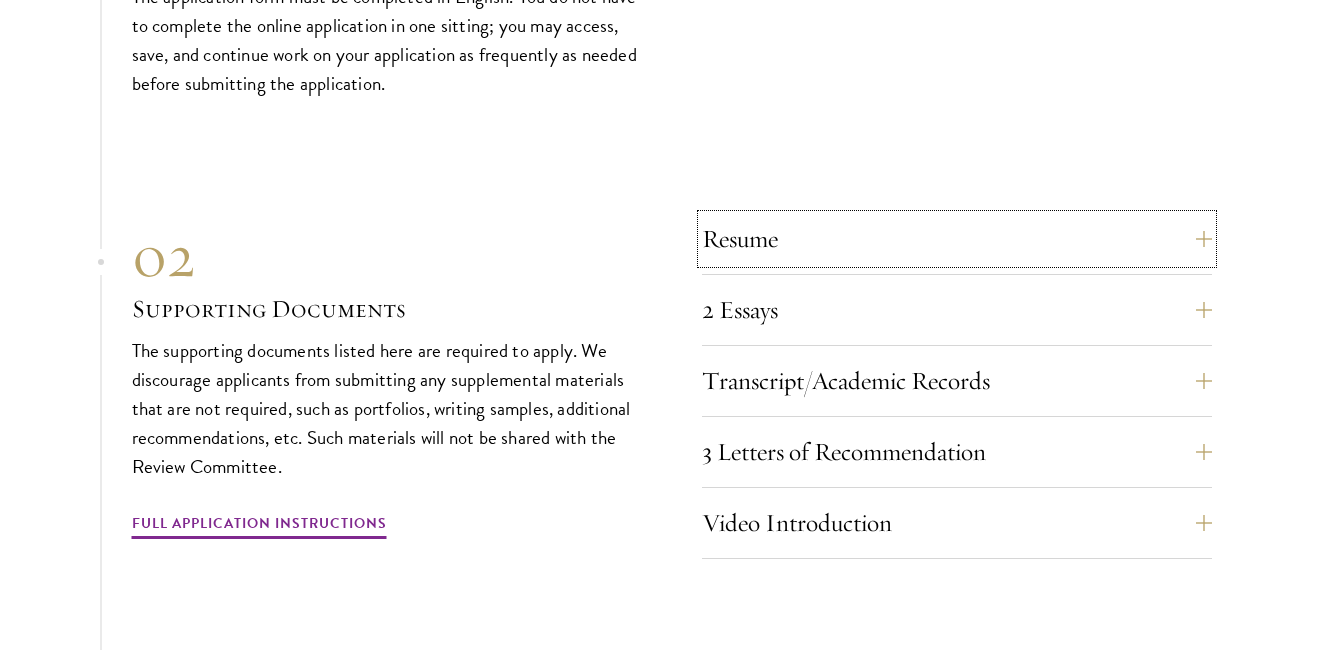 scroll, scrollTop: 6750, scrollLeft: 0, axis: vertical 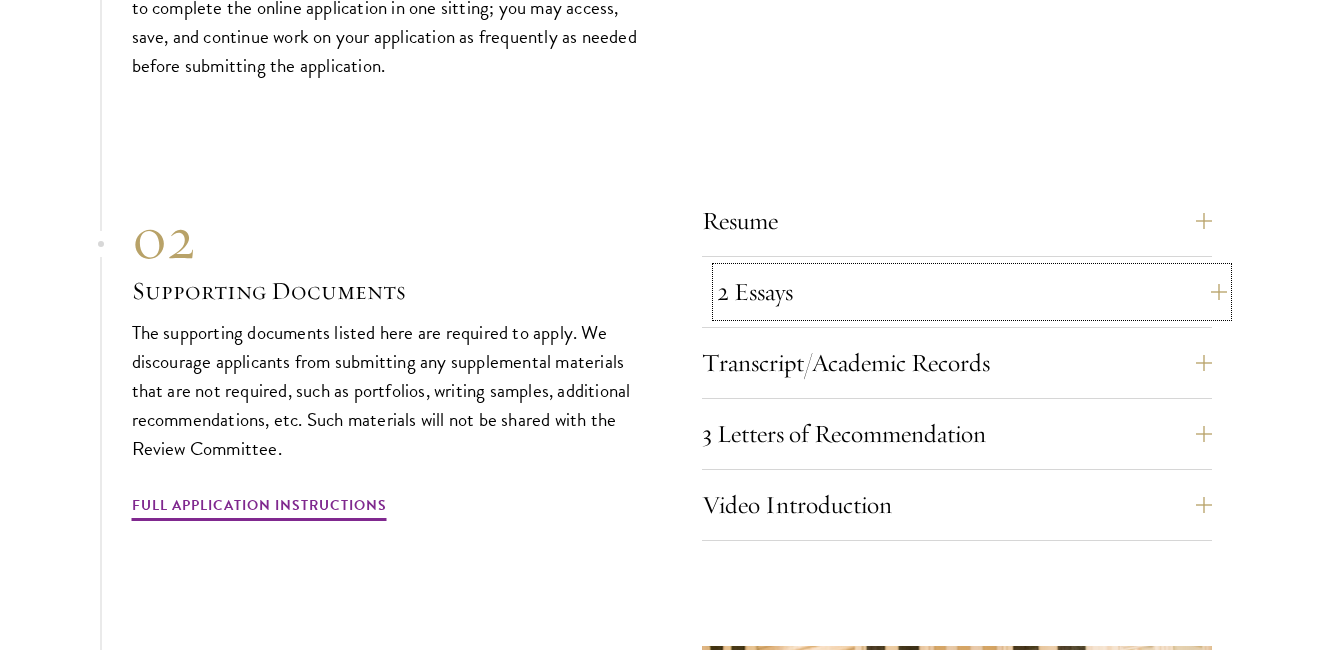 click on "2 Essays" at bounding box center (972, 292) 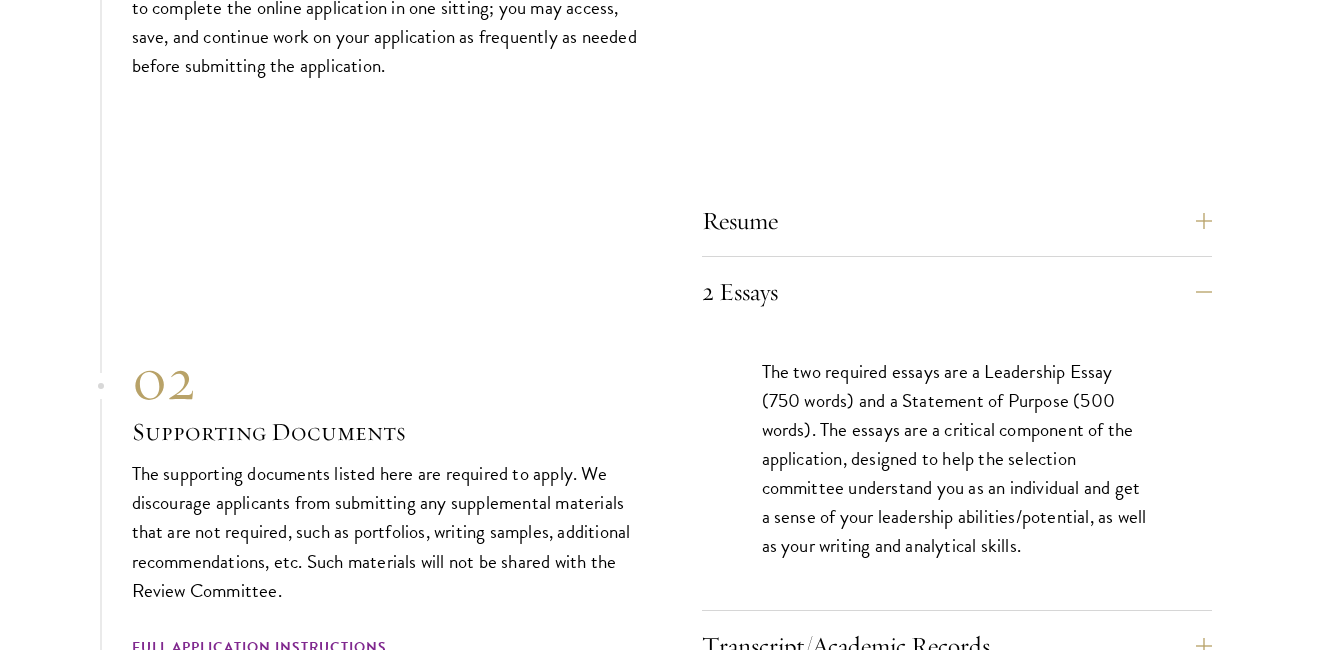 click on "2 Essays
The two required essays are a Leadership Essay (750 words) and a Statement of Purpose (500 words). The essays are a critical component of the application, designed to help the selection committee understand you as an individual and get a sense of your leadership abilities/potential, as well as your writing and analytical skills." at bounding box center [957, 439] 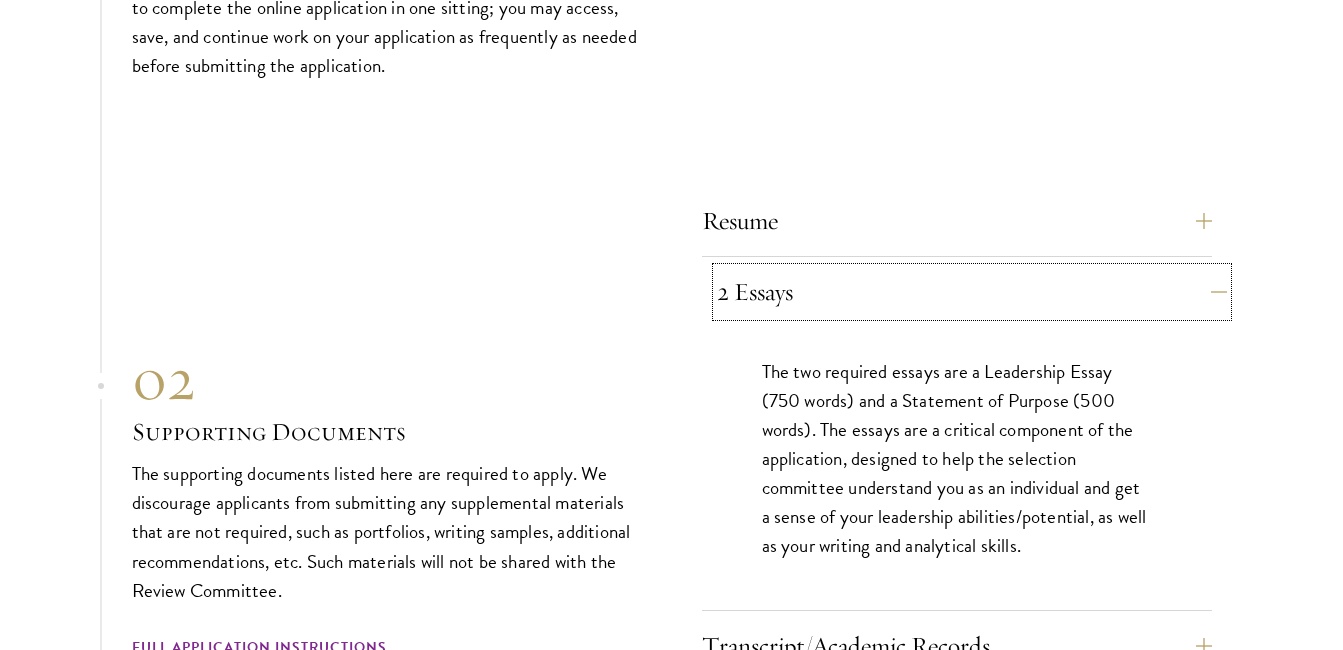 click on "2 Essays" at bounding box center (972, 292) 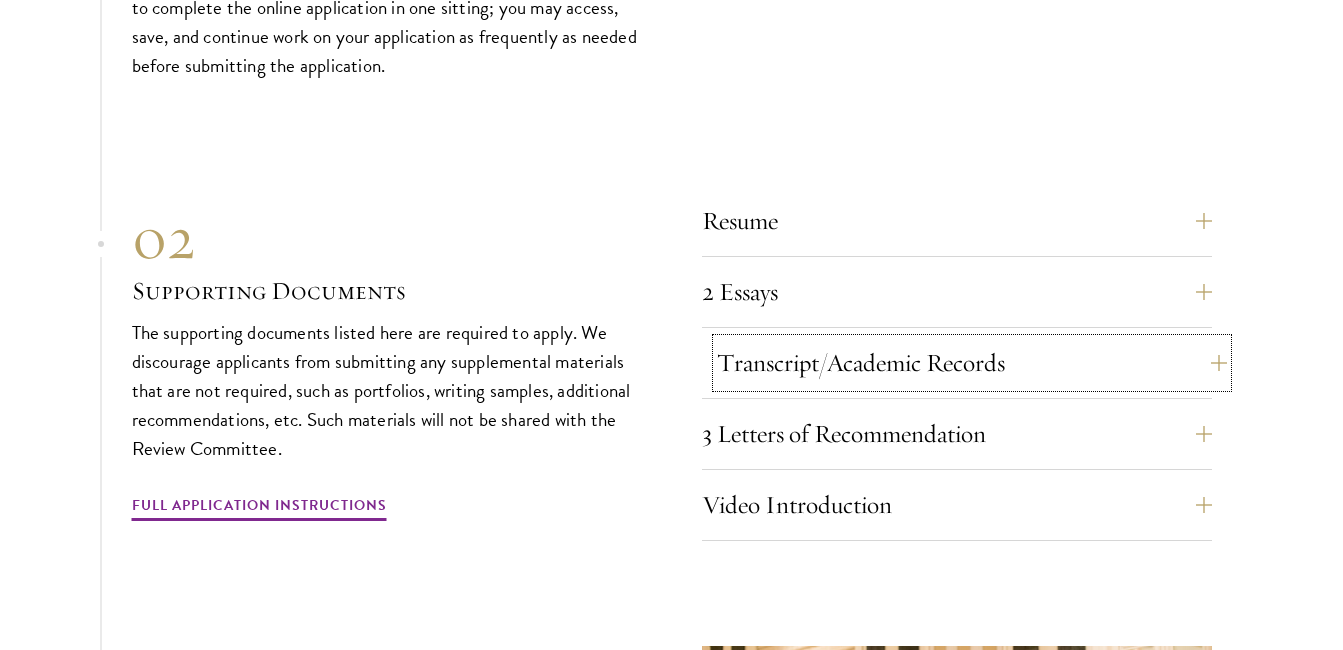 click on "Transcript/Academic Records" at bounding box center [972, 363] 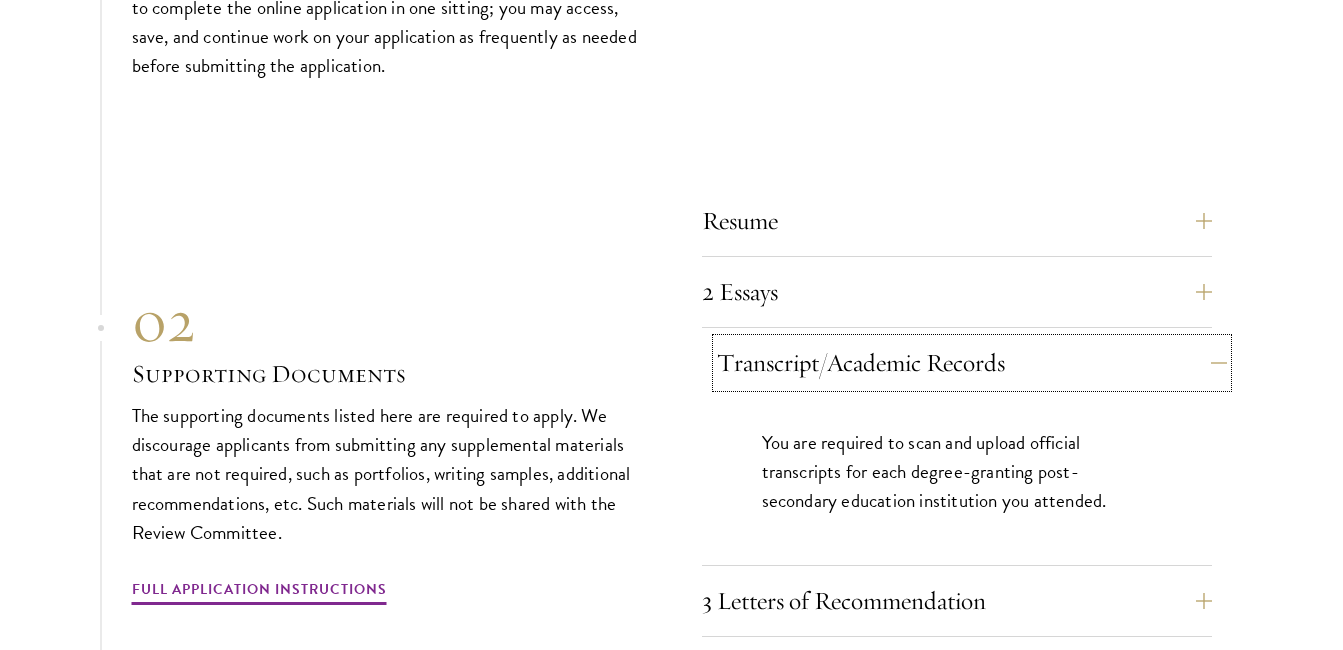 click on "Transcript/Academic Records" at bounding box center [972, 363] 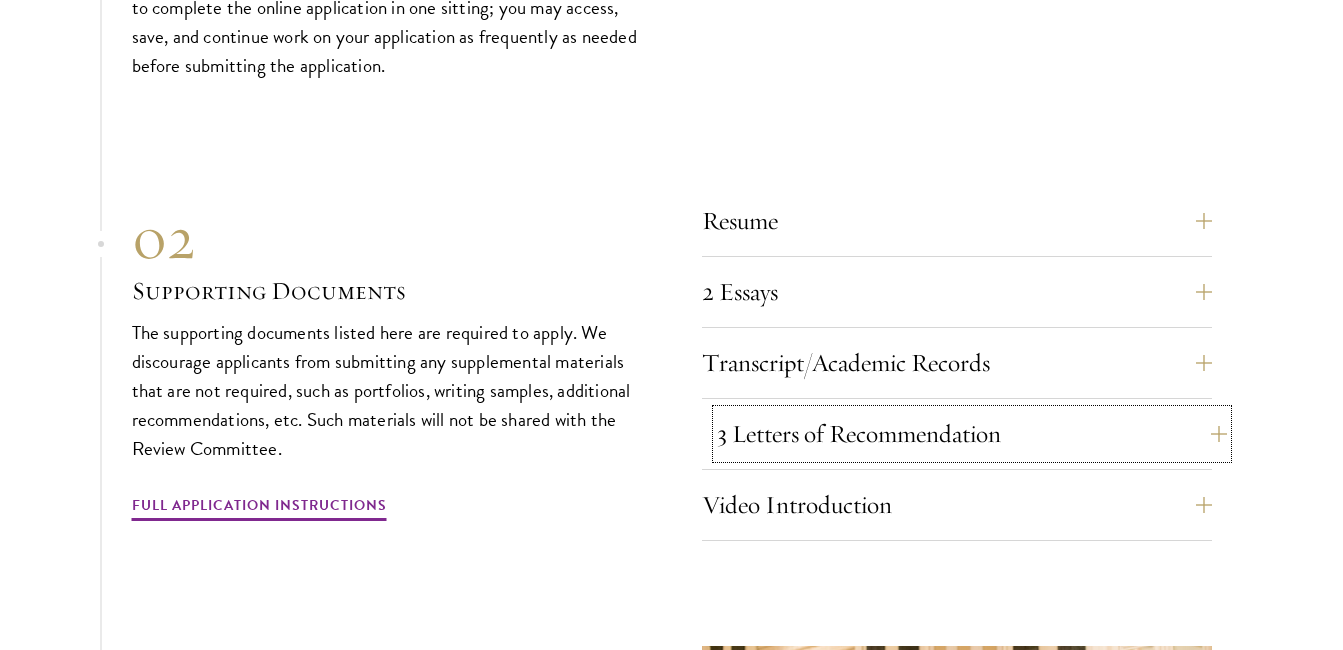 click on "3 Letters of Recommendation" at bounding box center (972, 434) 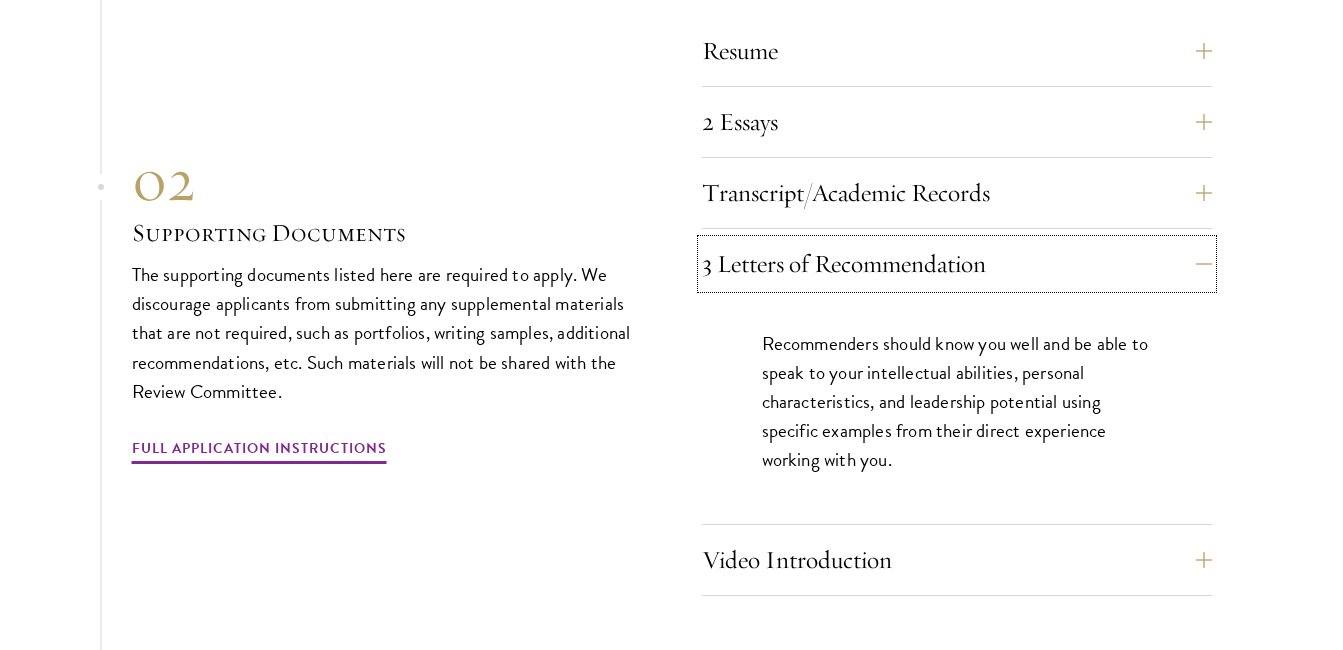 scroll, scrollTop: 6957, scrollLeft: 0, axis: vertical 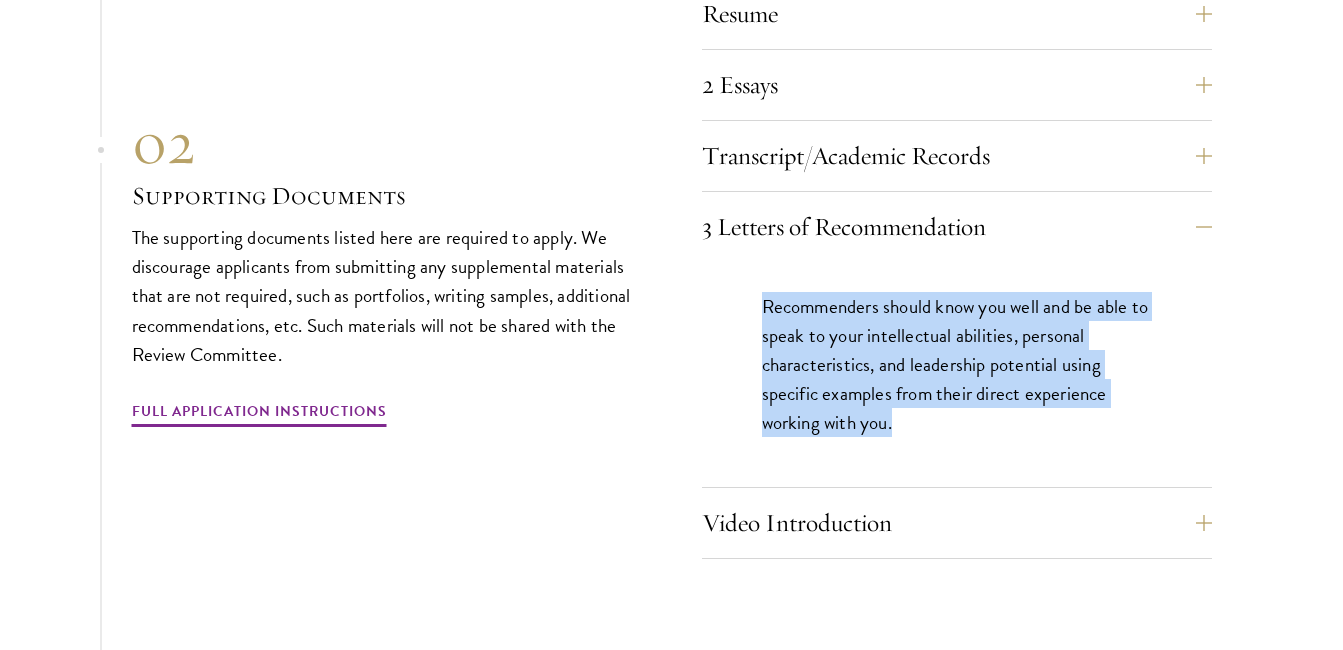 drag, startPoint x: 766, startPoint y: 300, endPoint x: 908, endPoint y: 402, distance: 174.83707 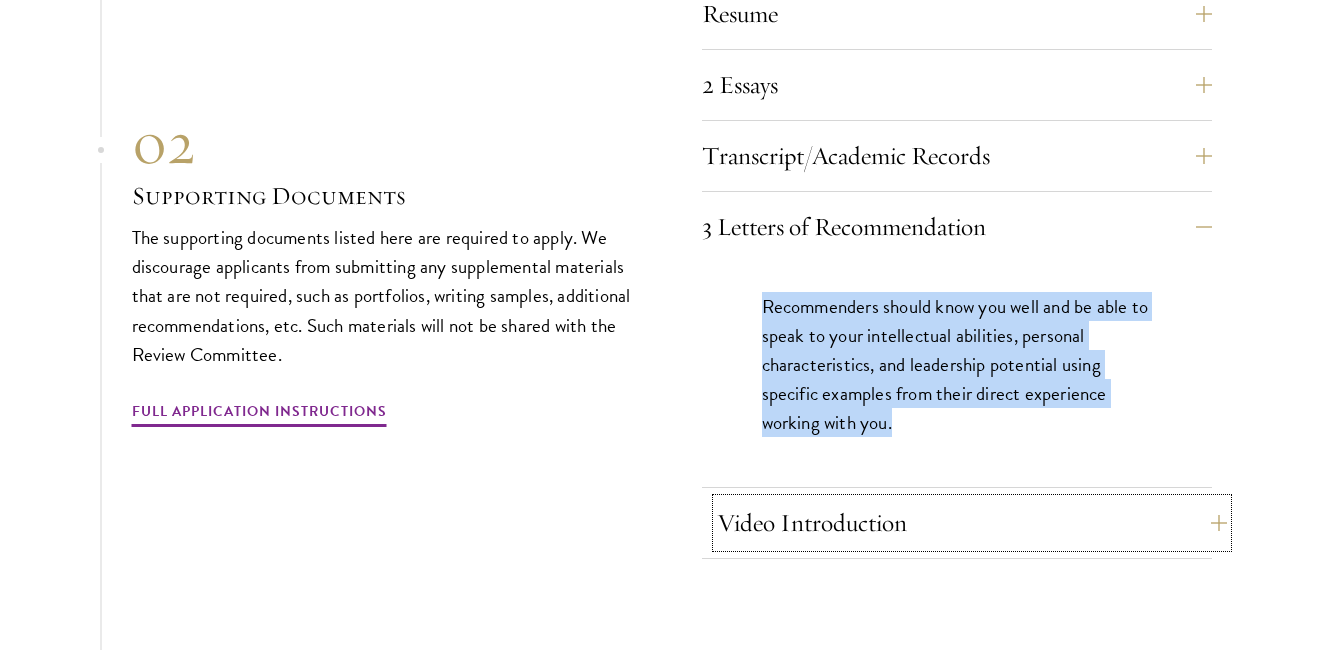 drag, startPoint x: 930, startPoint y: 439, endPoint x: 980, endPoint y: 516, distance: 91.809586 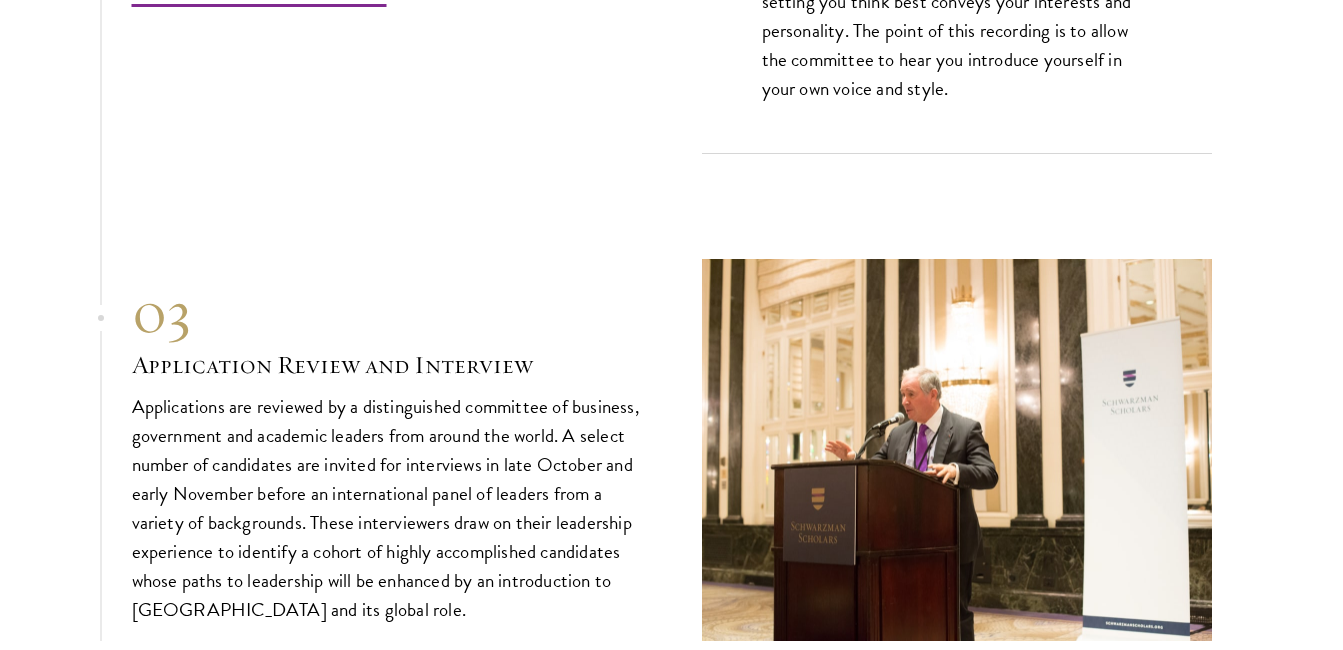 scroll, scrollTop: 7636, scrollLeft: 0, axis: vertical 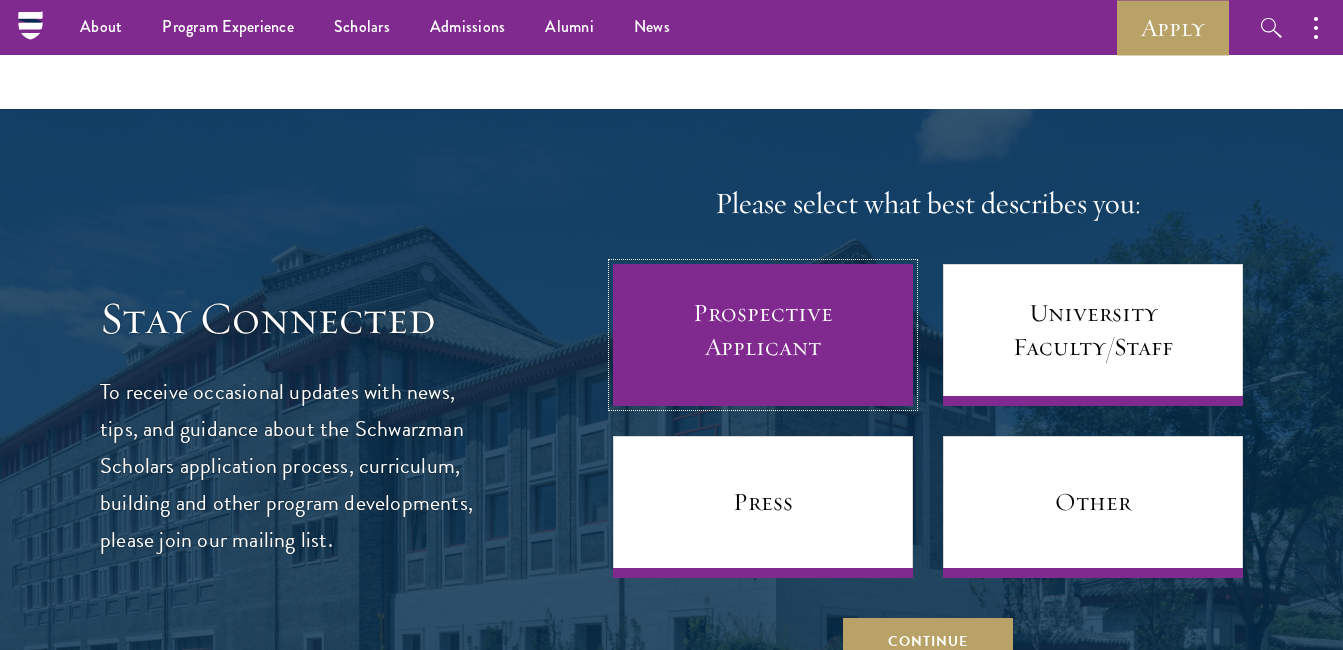 click on "Prospective Applicant" at bounding box center [763, 335] 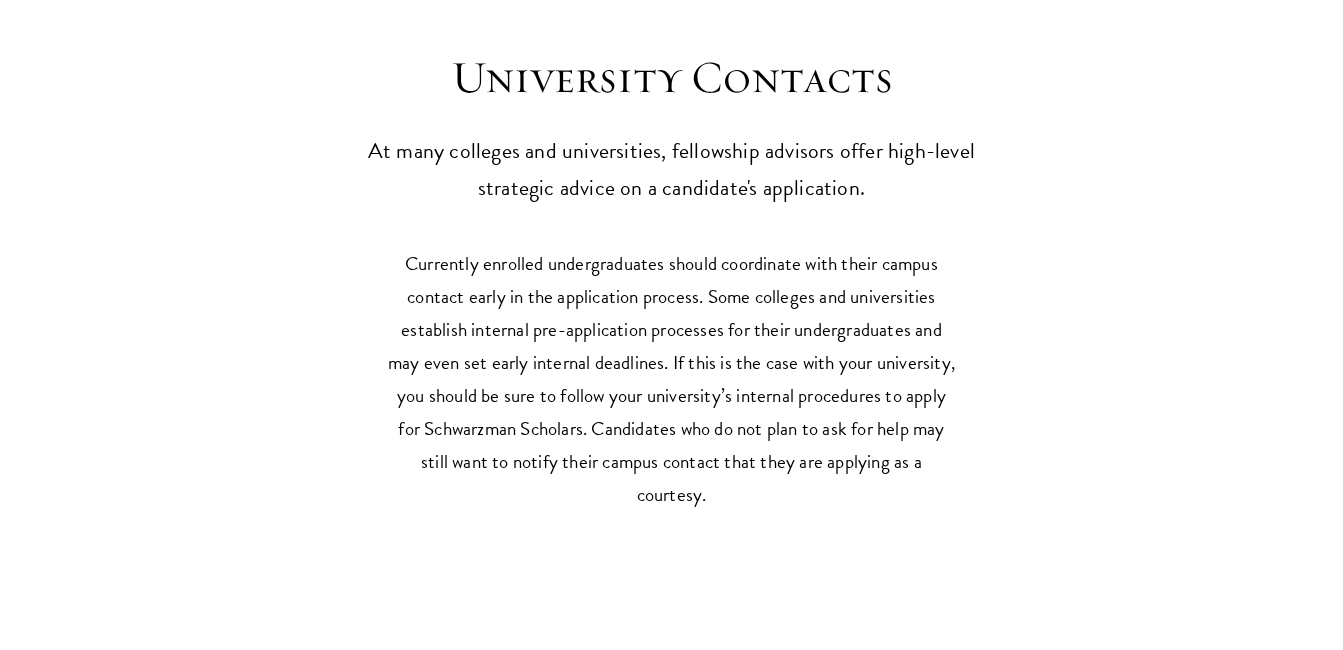 scroll, scrollTop: 9410, scrollLeft: 0, axis: vertical 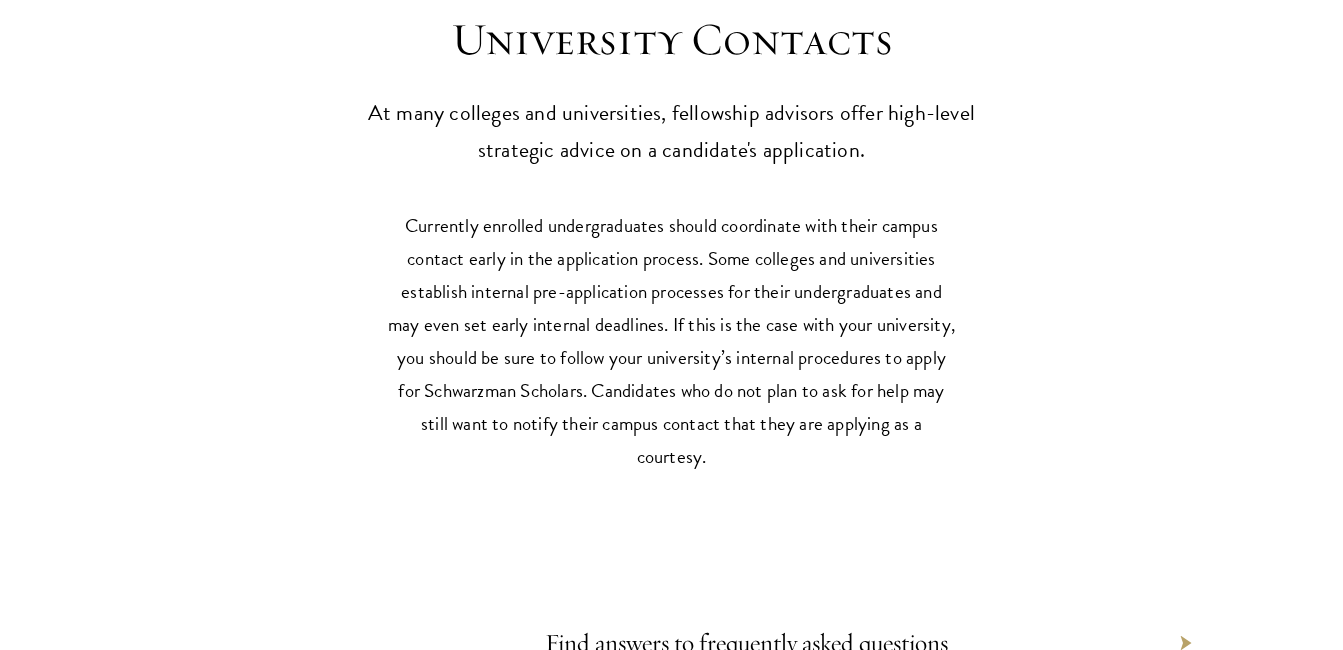 click on "University Contacts
At many colleges and universities, fellowship advisors offer high-level strategic advice on a candidate's application.
Currently enrolled undergraduates should coordinate with their campus contact early in the application process. Some colleges and universities establish internal pre-application processes for their undergraduates and may even set early internal deadlines. If this is the case with your university, you should be sure to follow your university’s internal procedures to apply for Schwarzman Scholars. Candidates who do not plan to ask for help may still want to notify their campus contact that they are applying as a courtesy.
Still have some lingering questions? We're here for you.
Find answers to frequently asked questions
Contact a representative in your region" at bounding box center [671, 411] 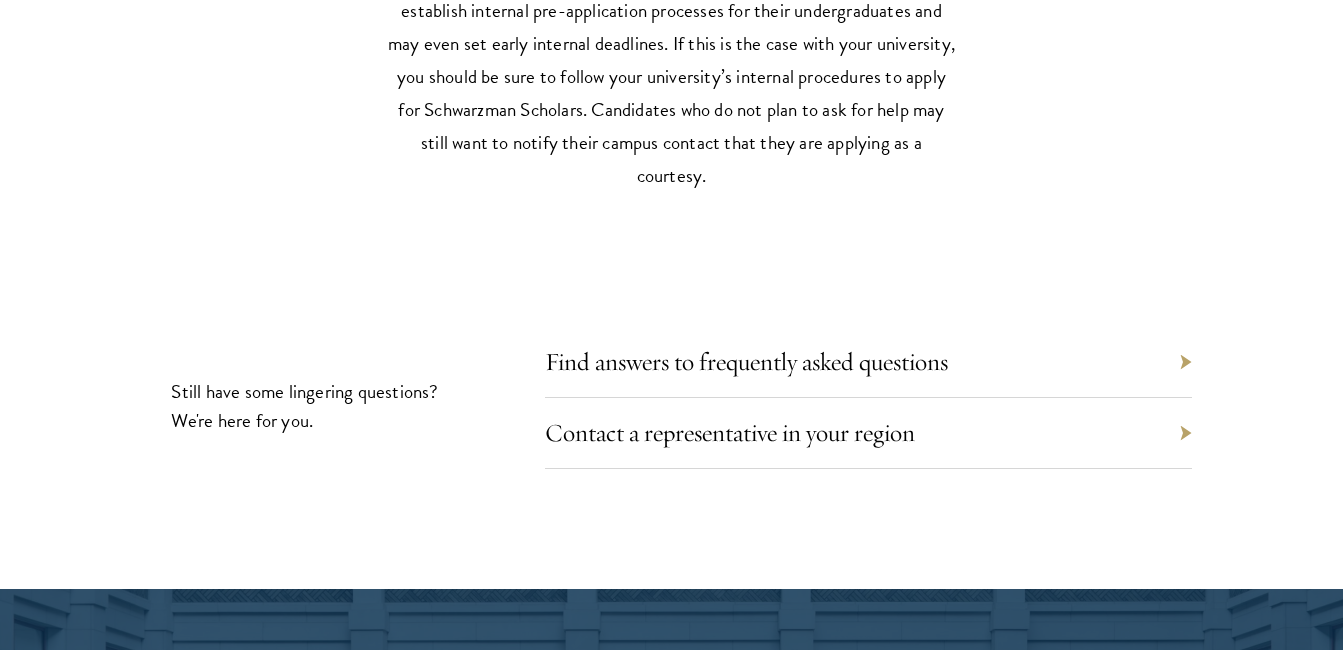 scroll, scrollTop: 9770, scrollLeft: 0, axis: vertical 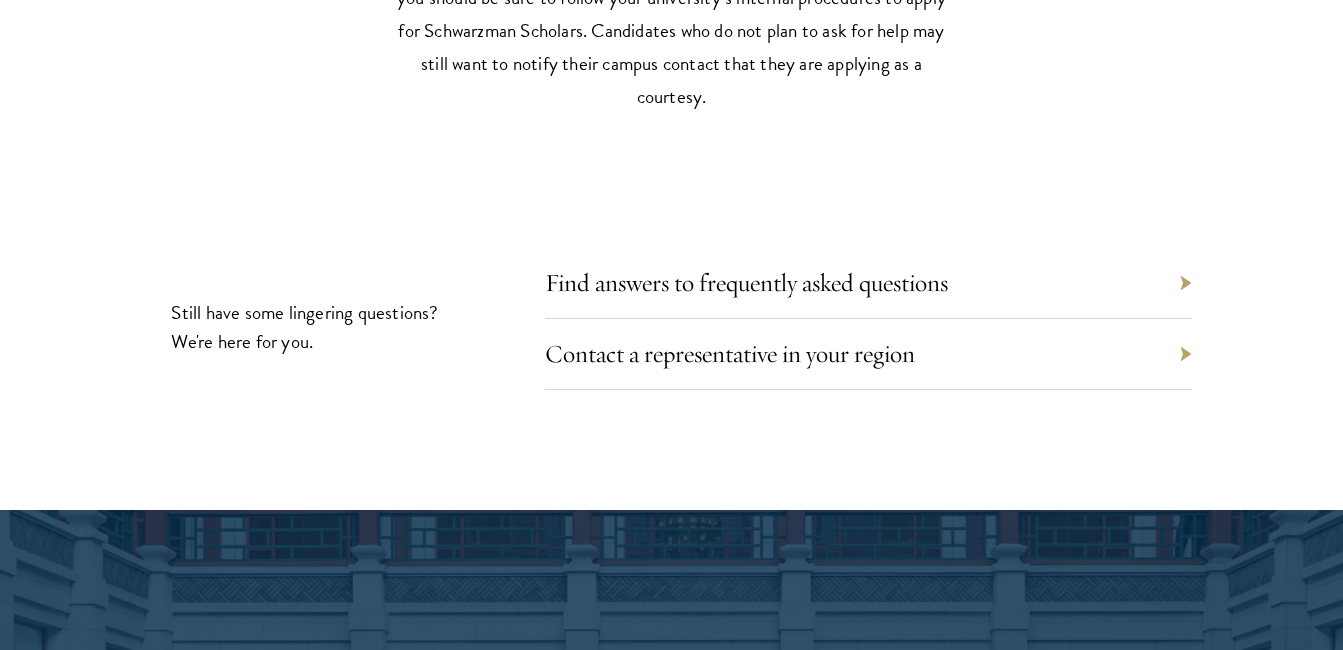 click on "Find answers to frequently asked questions" at bounding box center [868, 283] 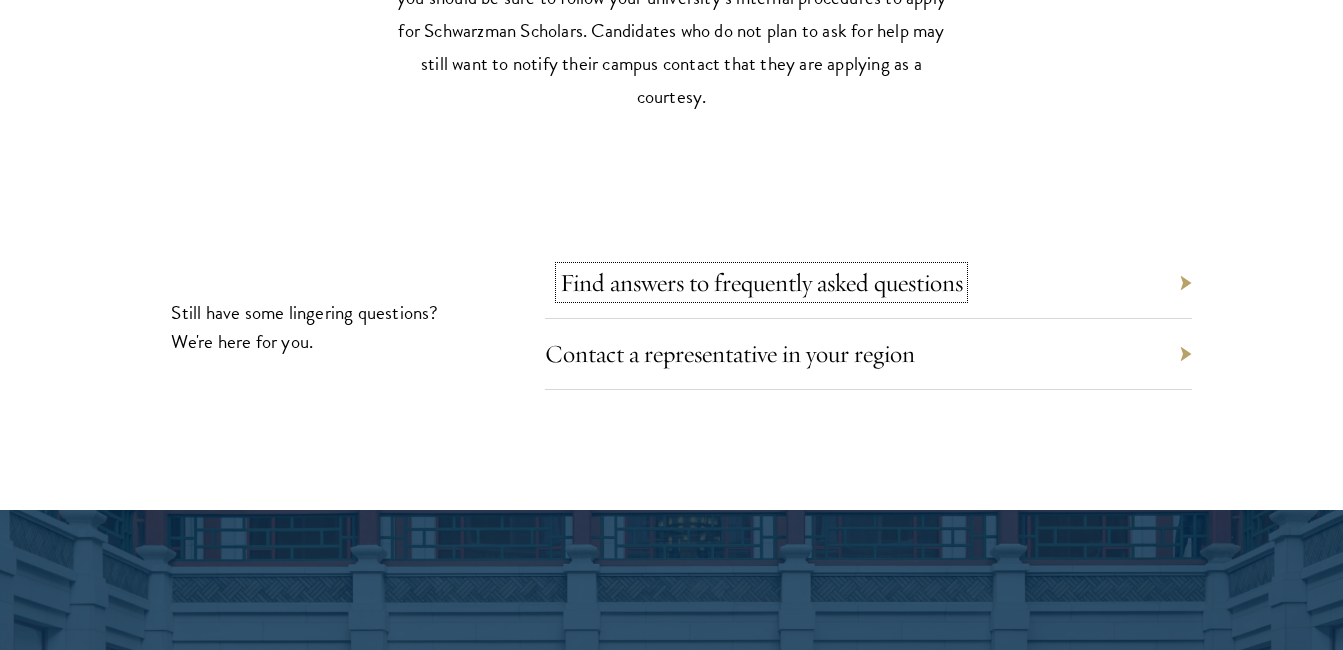 click on "Find answers to frequently asked questions" at bounding box center (761, 282) 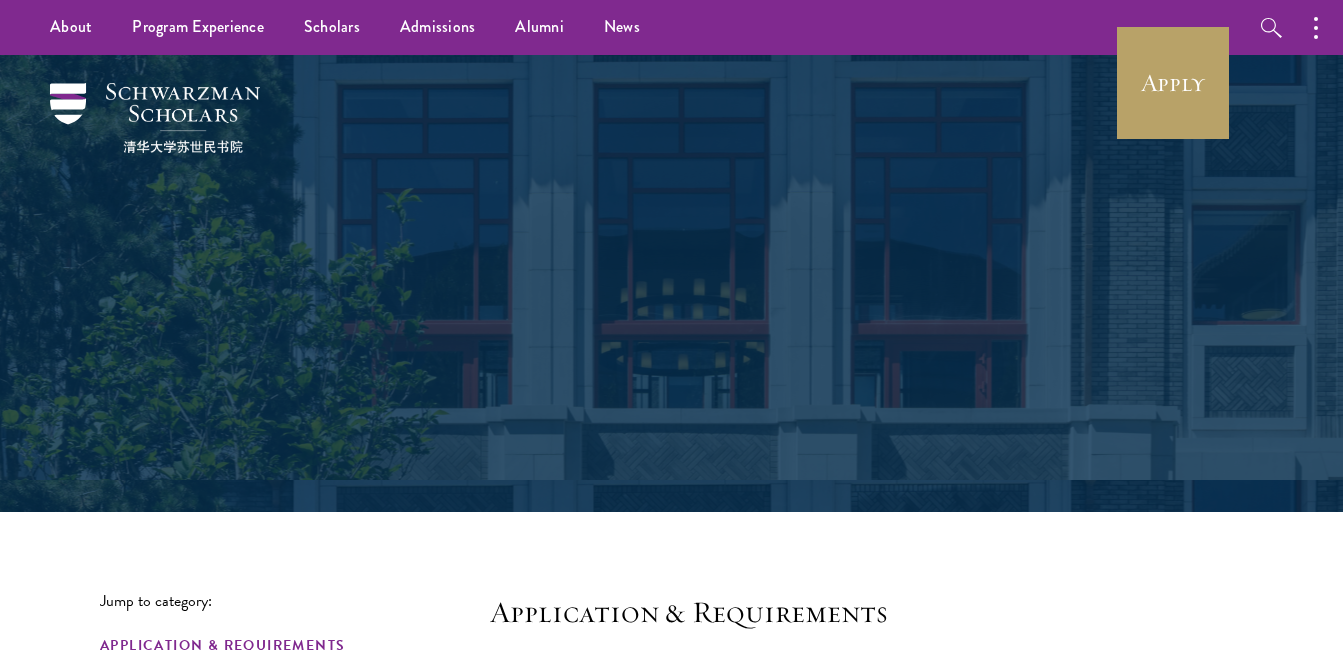 scroll, scrollTop: 0, scrollLeft: 0, axis: both 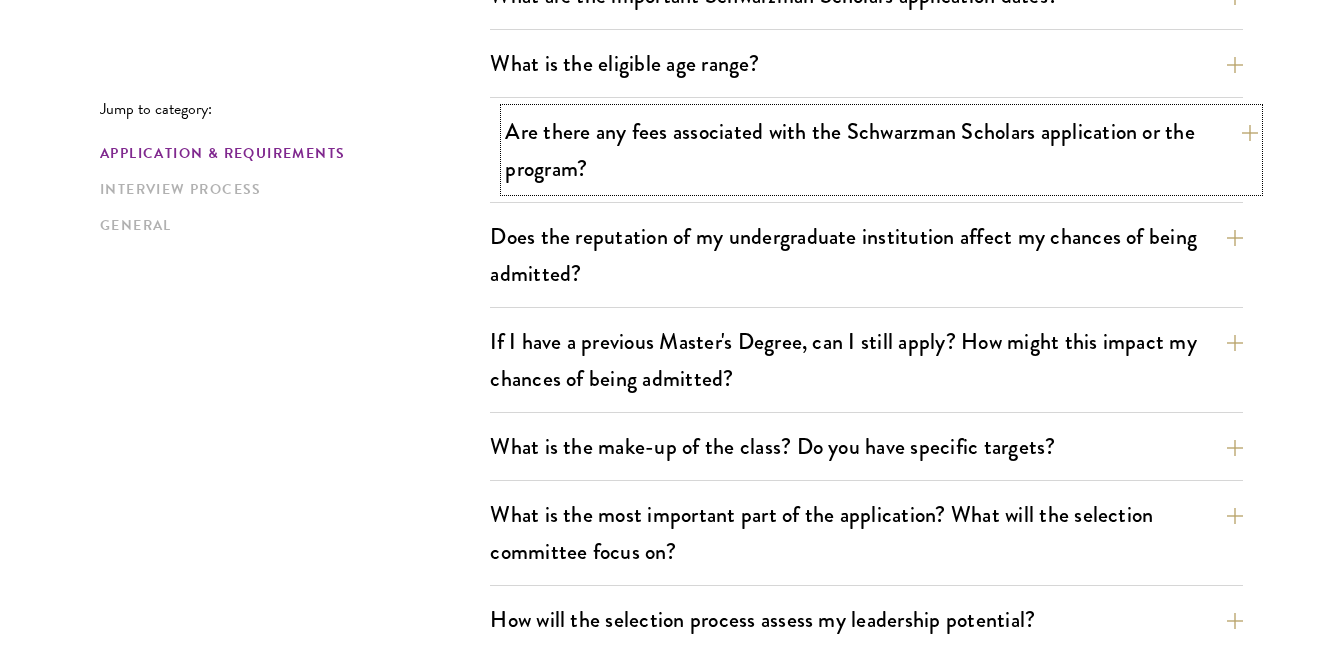 click on "Are there any fees associated with the Schwarzman Scholars application or the program?" at bounding box center [881, 150] 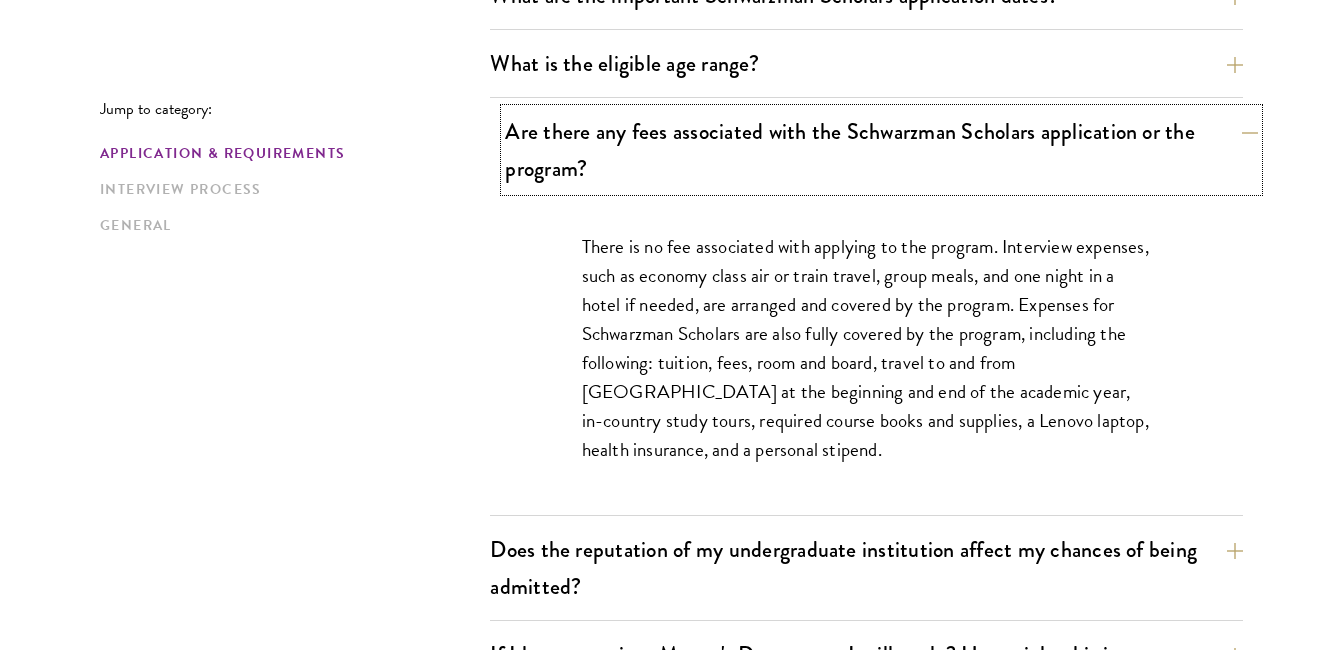 click on "Are there any fees associated with the Schwarzman Scholars application or the program?" at bounding box center (881, 150) 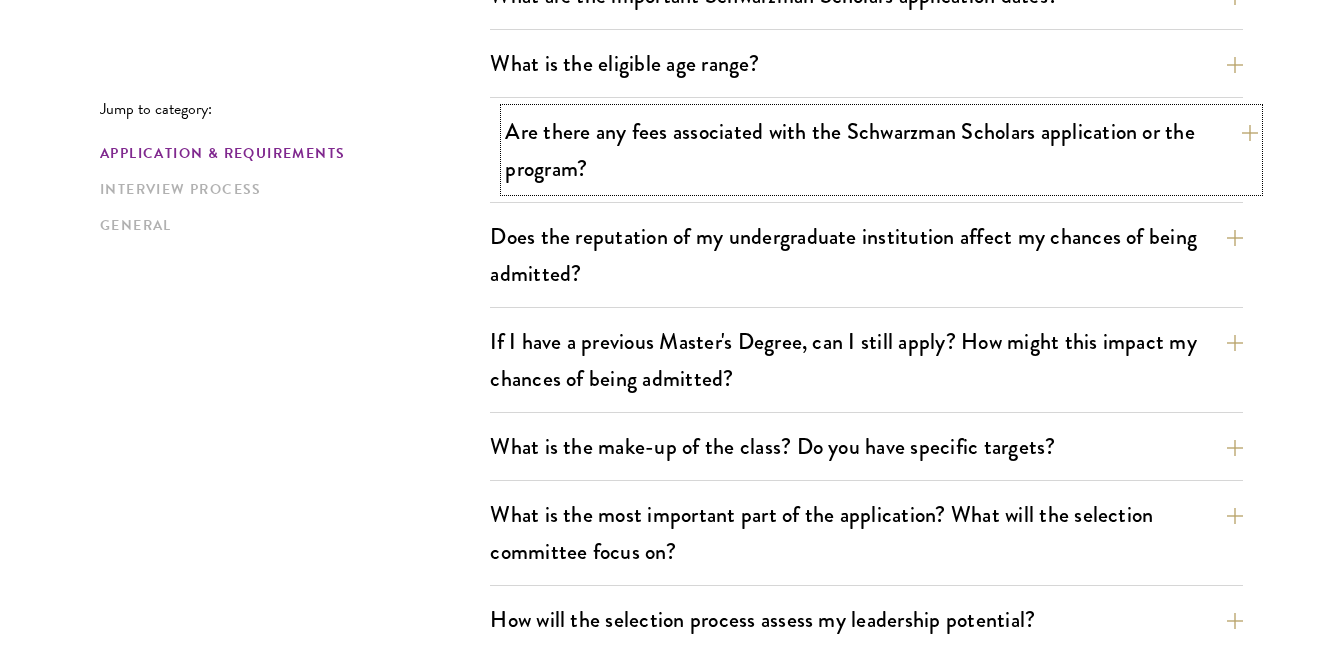 click on "Are there any fees associated with the Schwarzman Scholars application or the program?" at bounding box center (881, 150) 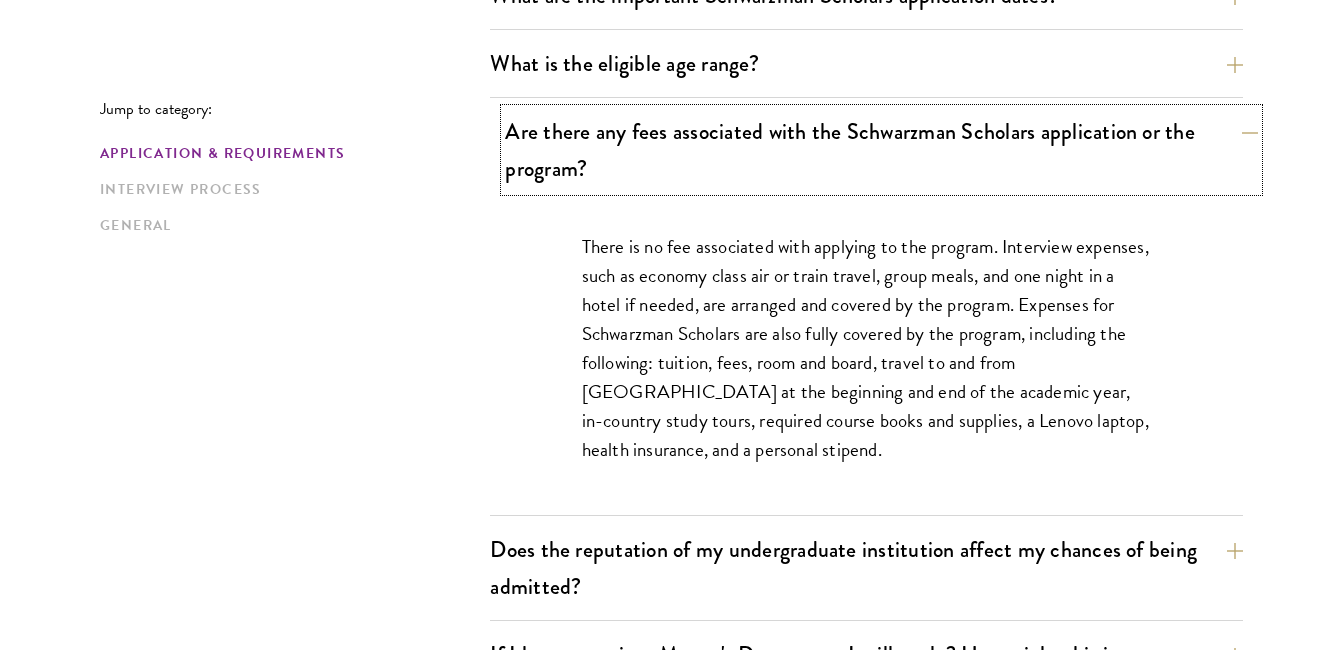 click on "Are there any fees associated with the Schwarzman Scholars application or the program?" at bounding box center [881, 150] 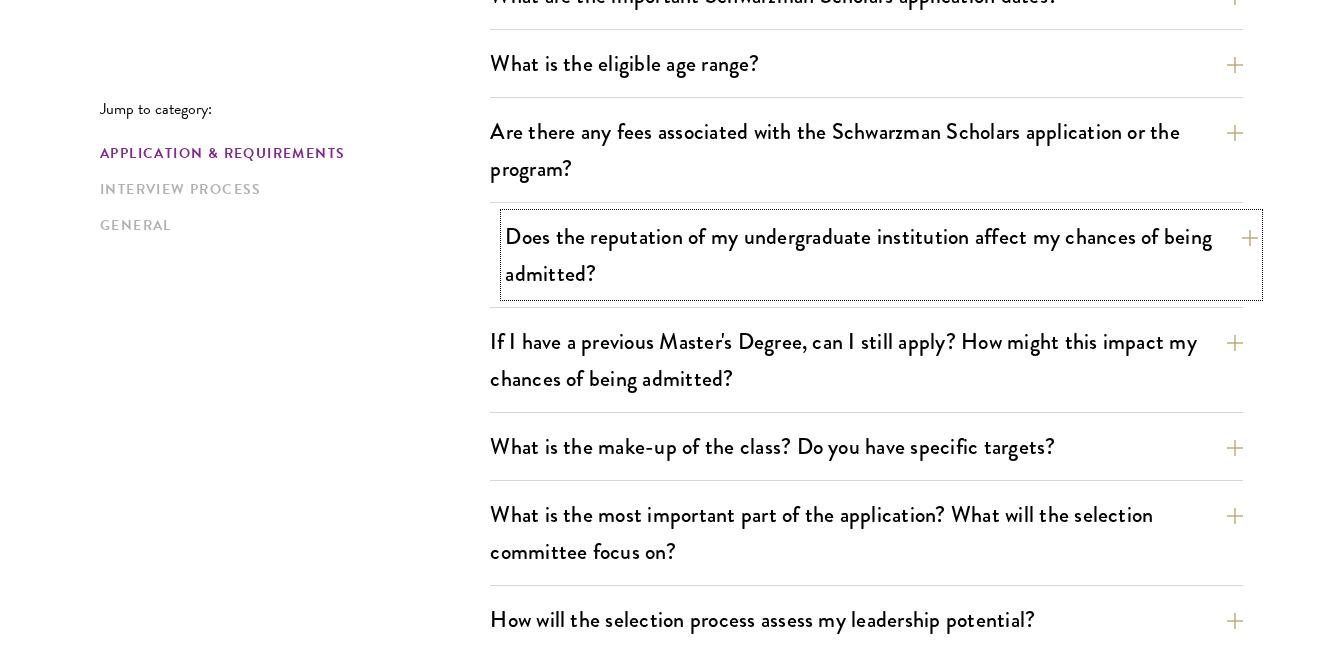 click on "Does the reputation of my undergraduate institution affect my chances of being admitted?" at bounding box center [881, 255] 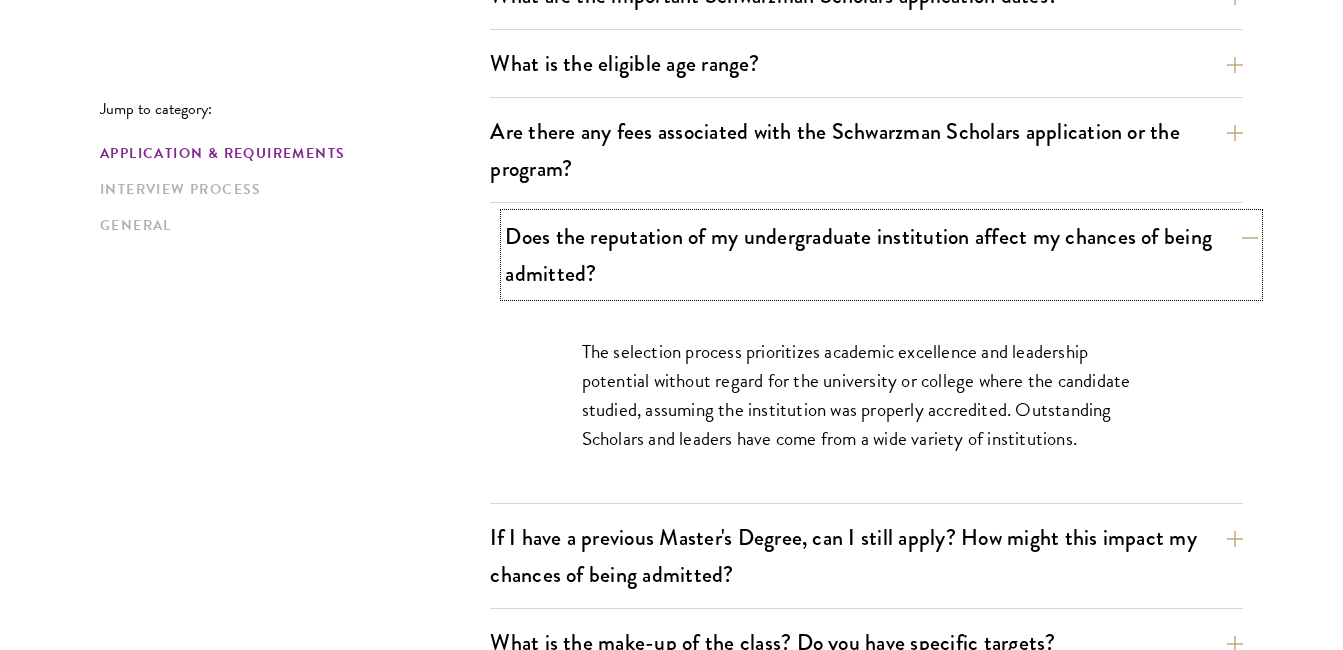 click on "Does the reputation of my undergraduate institution affect my chances of being admitted?" at bounding box center (881, 255) 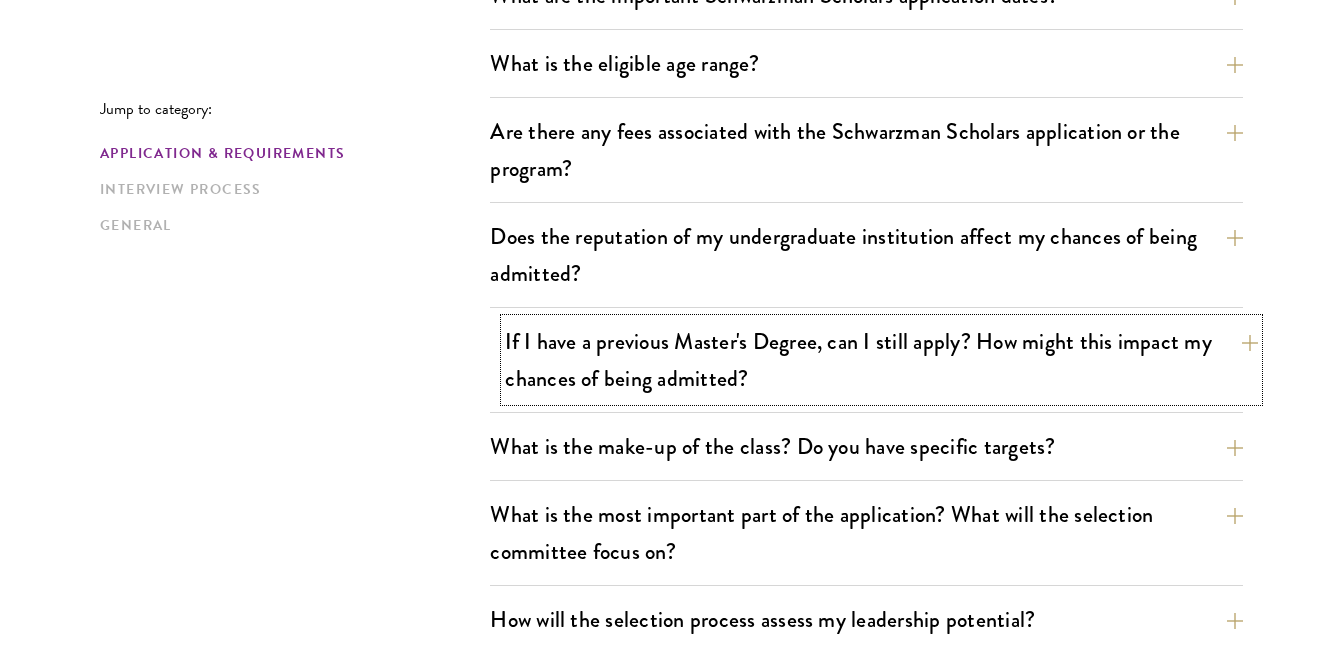 click on "If I have a previous Master's Degree, can I still apply? How might this impact my chances of being admitted?" at bounding box center [881, 360] 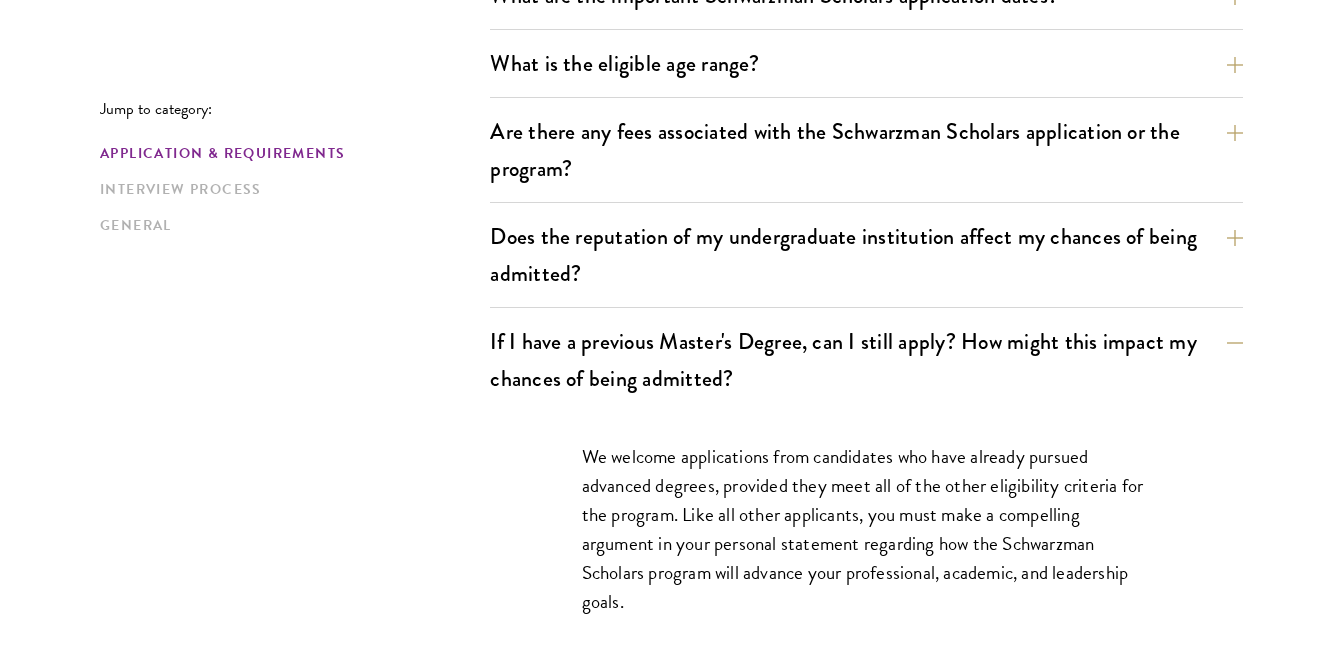 click on "Jump to category:
Application & Requirements
Interview Process
General
Application & Requirements
What are the important Schwarzman Scholars application dates?
Applicants who hold passports or permanent resident cards from the Chinese mainland, Hong Kong, Taiwan, and Macao apply online from January to May 20. Candidates invited to interview are notified before July, and attend interviews at Tsinghua University in Beijing in early July. Final admissions decisions for Chinese Schwarzman Scholars are announced before October each year.
What is the eligible age range?
Candidates must be at least 18 but not yet 29 years of age as of August 1 of their enrollment year.
Are there any fees associated with the Schwarzman Scholars application or the program?" at bounding box center (671, 1581) 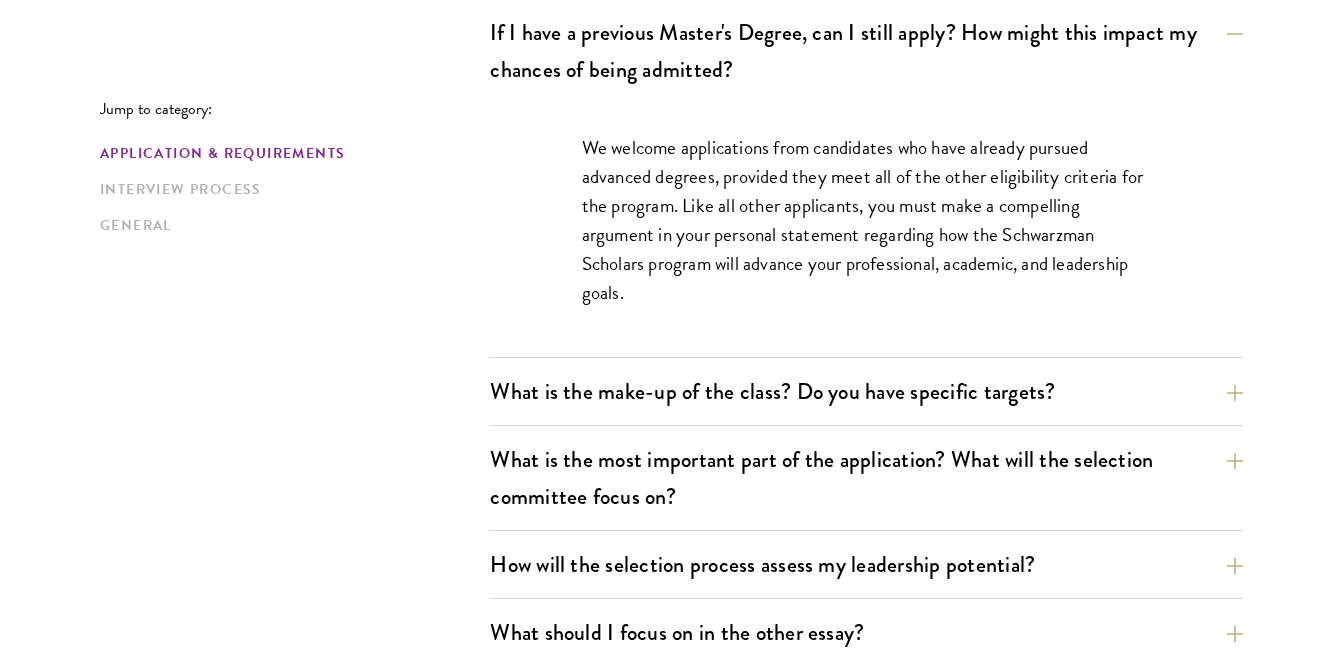 scroll, scrollTop: 1019, scrollLeft: 0, axis: vertical 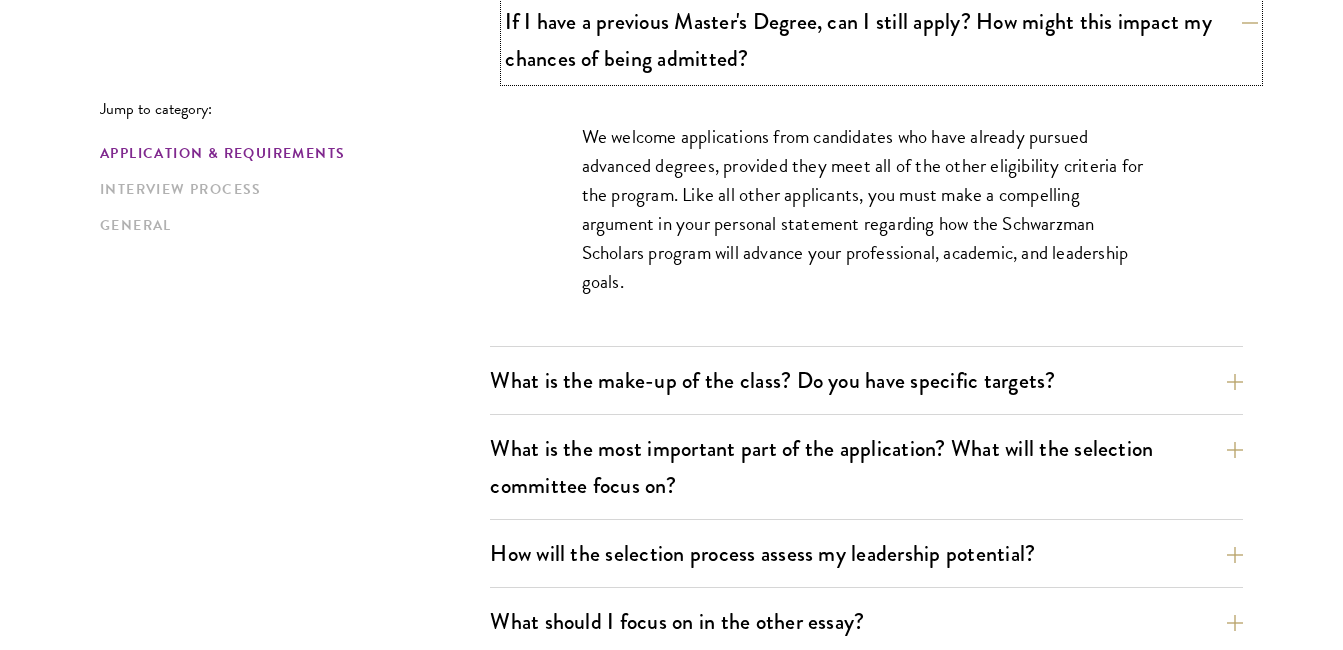 click on "If I have a previous Master's Degree, can I still apply? How might this impact my chances of being admitted?" at bounding box center [881, 40] 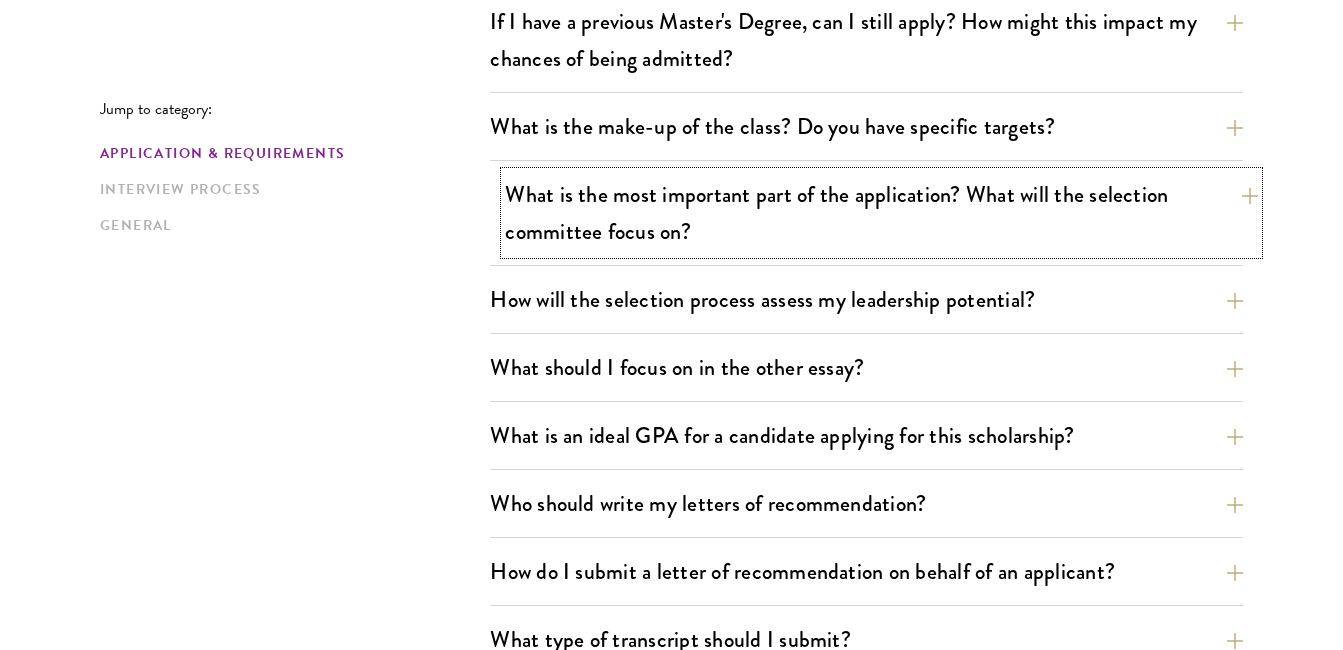 click on "What is the most important part of the application? What will the selection committee focus on?" at bounding box center [881, 213] 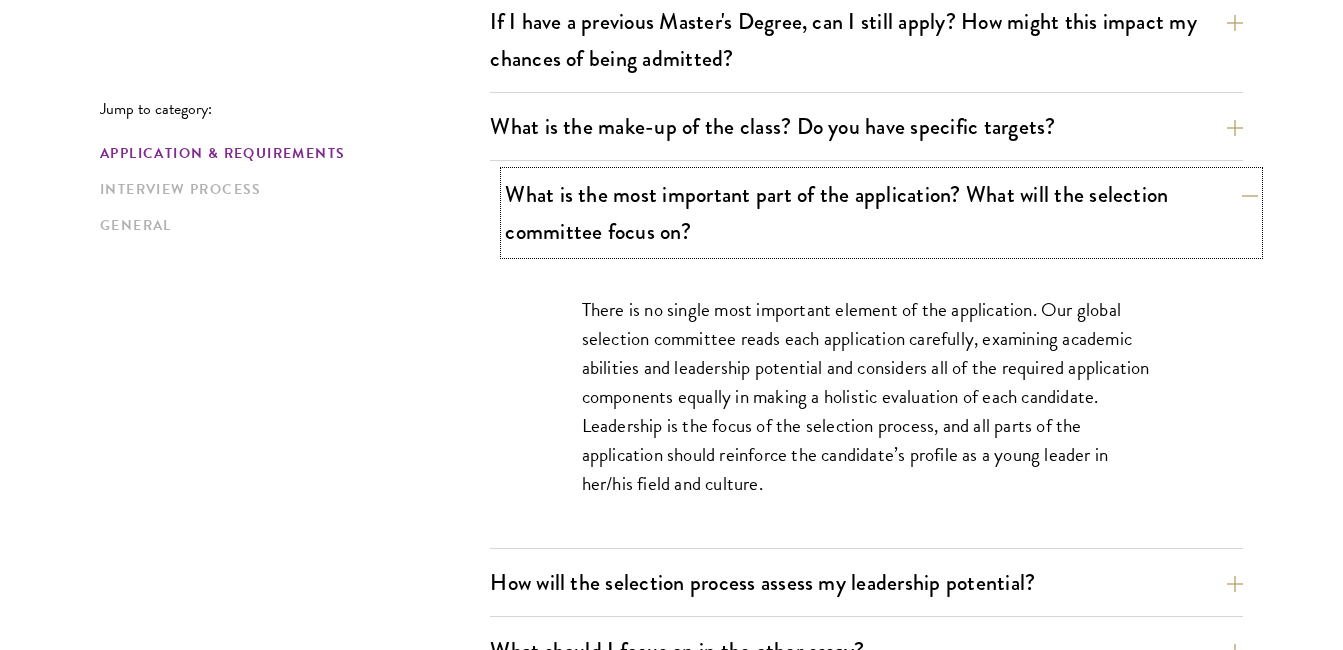 click on "What is the most important part of the application? What will the selection committee focus on?" at bounding box center [881, 213] 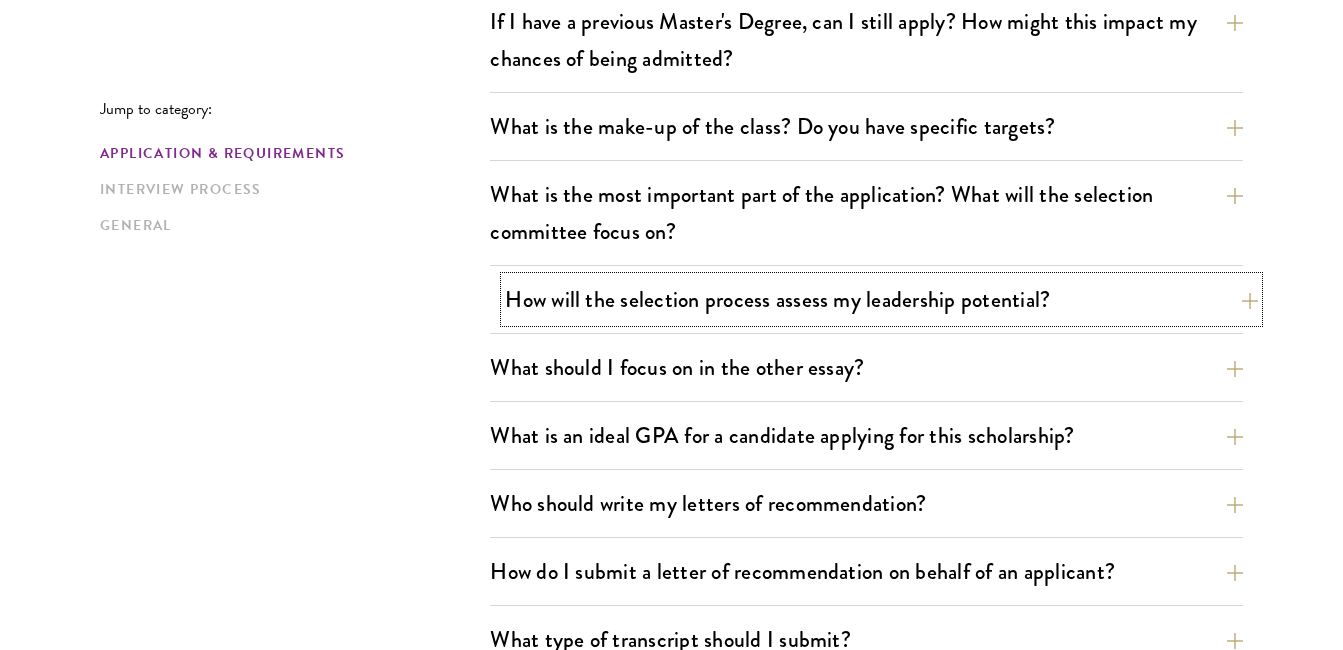 click on "How will the selection process assess my leadership potential?" at bounding box center [881, 299] 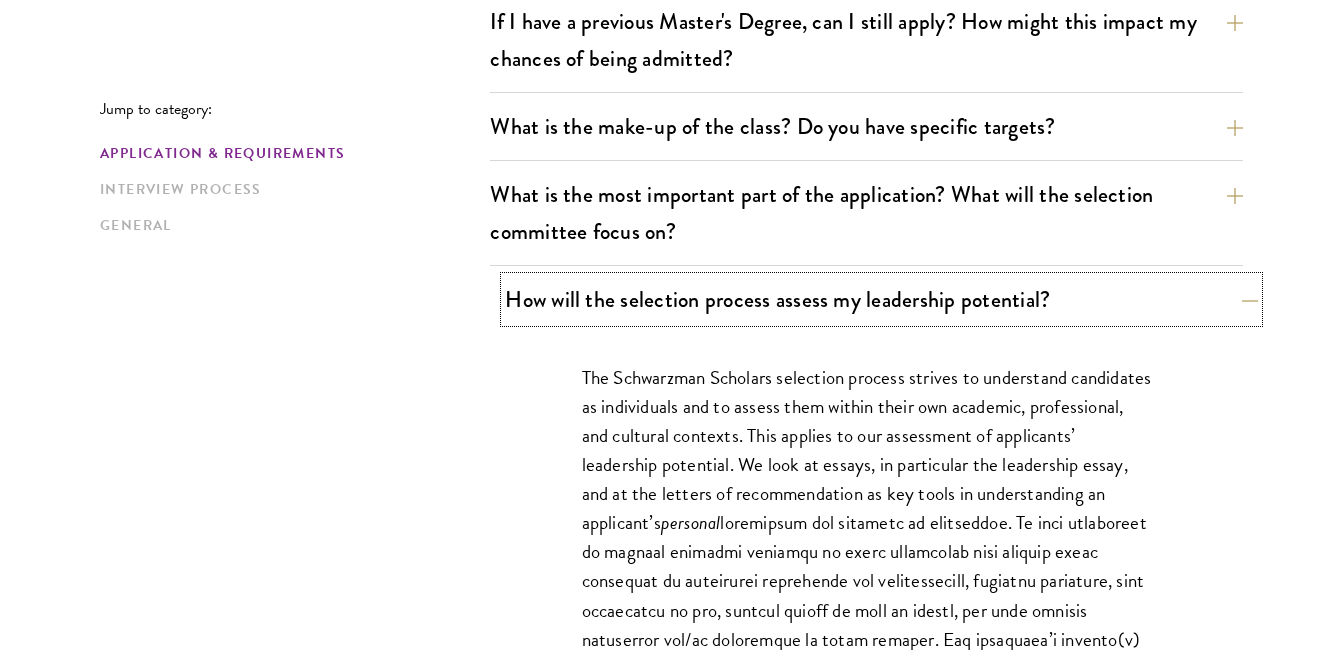 click on "How will the selection process assess my leadership potential?" at bounding box center (881, 299) 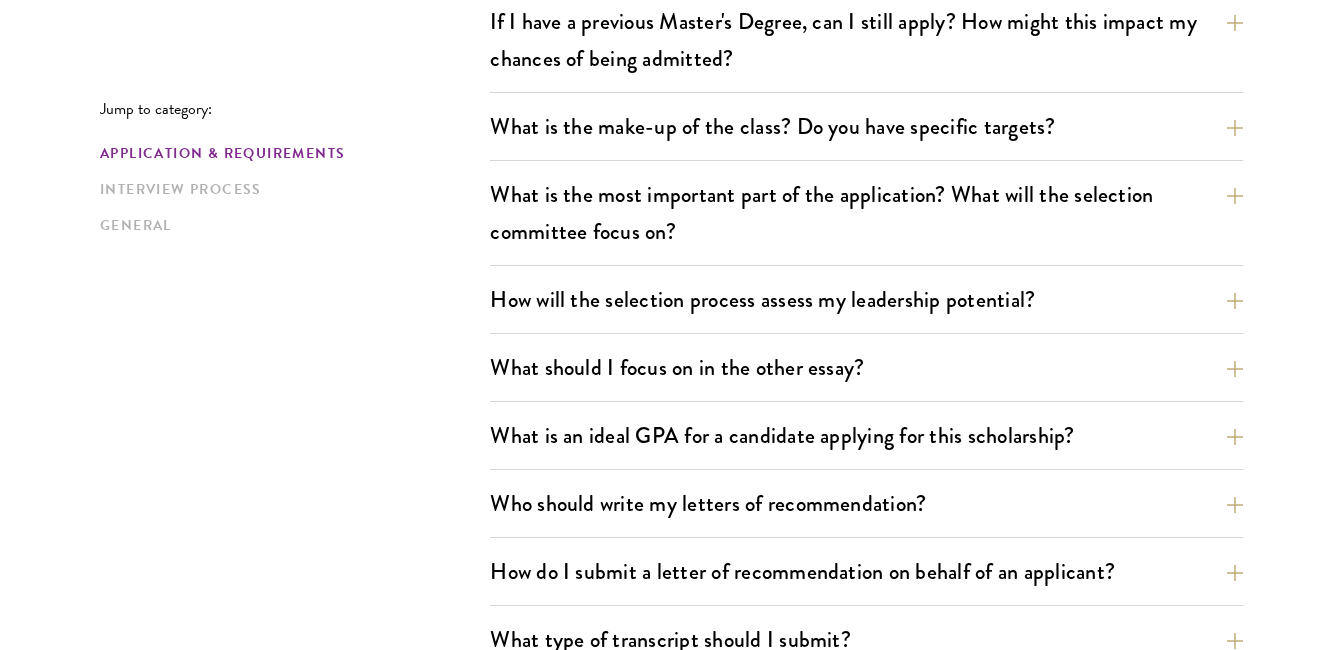 click on "Jump to category:
Application & Requirements
Interview Process
General
Application & Requirements
What are the important Schwarzman Scholars application dates?
Applicants who hold passports or permanent resident cards from the Chinese mainland, Hong Kong, Taiwan, and Macao apply online from January to May 20. Candidates invited to interview are notified before July, and attend interviews at Tsinghua University in Beijing in early July. Final admissions decisions for Chinese Schwarzman Scholars are announced before October each year.
What is the eligible age range?
Candidates must be at least 18 but not yet 29 years of age as of August 1 of their enrollment year.
Are there any fees associated with the Schwarzman Scholars application or the program?" at bounding box center (671, 1134) 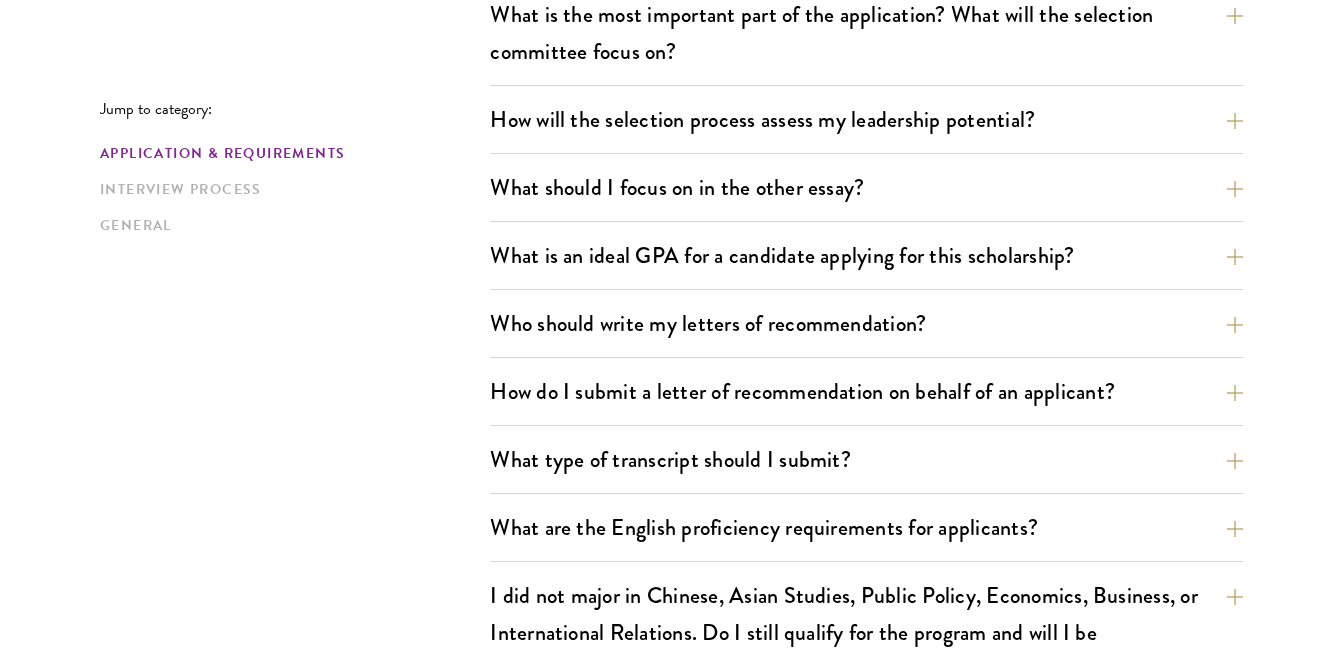 scroll, scrollTop: 1219, scrollLeft: 0, axis: vertical 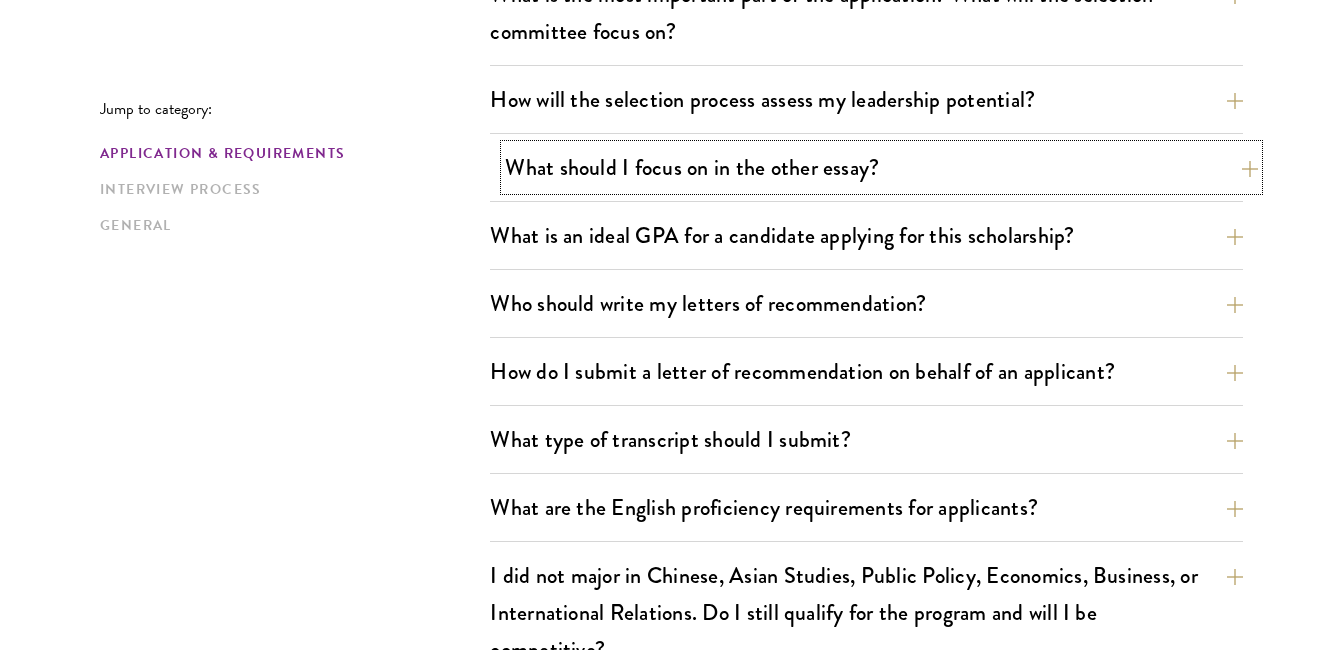 click on "What should I focus on in the other essay?" at bounding box center [881, 167] 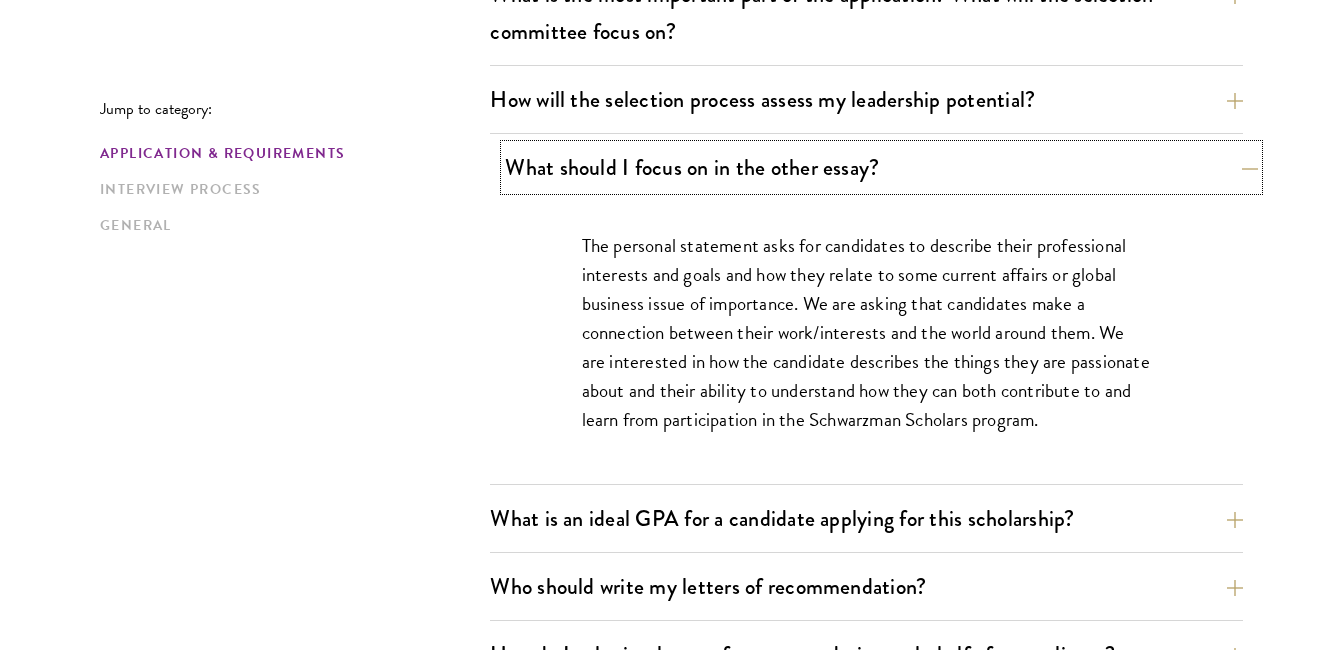 click on "What should I focus on in the other essay?" at bounding box center (881, 167) 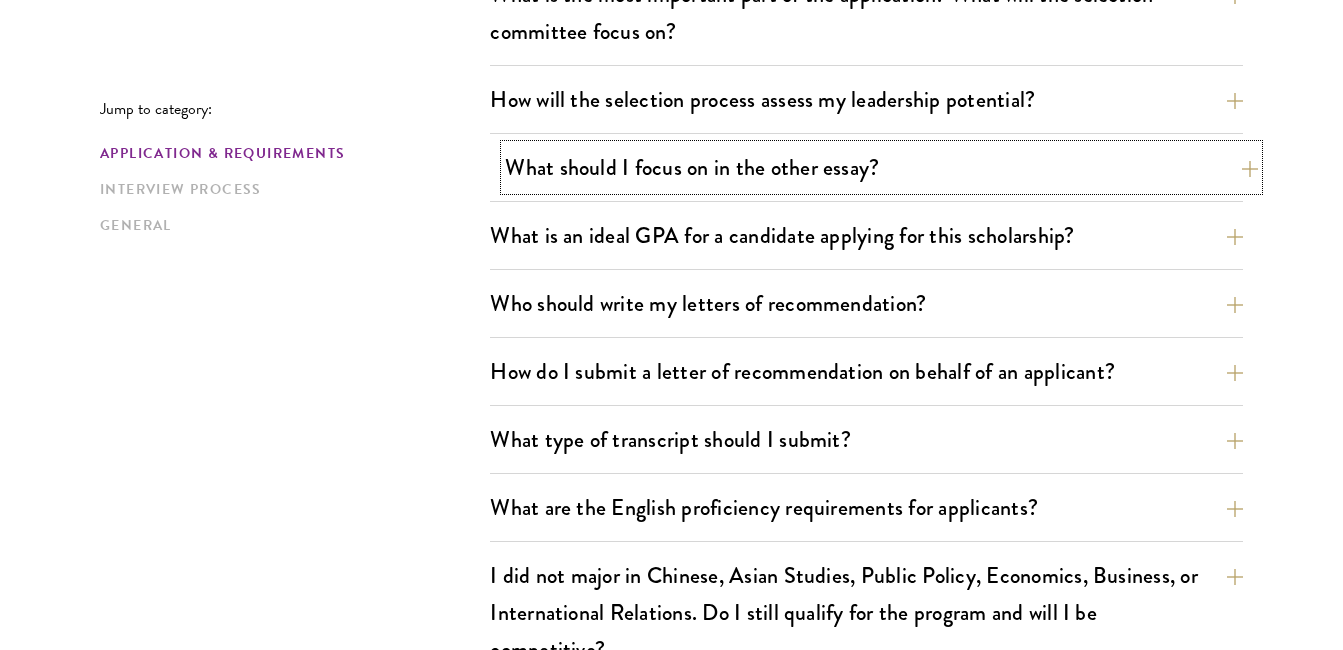 click on "What should I focus on in the other essay?" at bounding box center (881, 167) 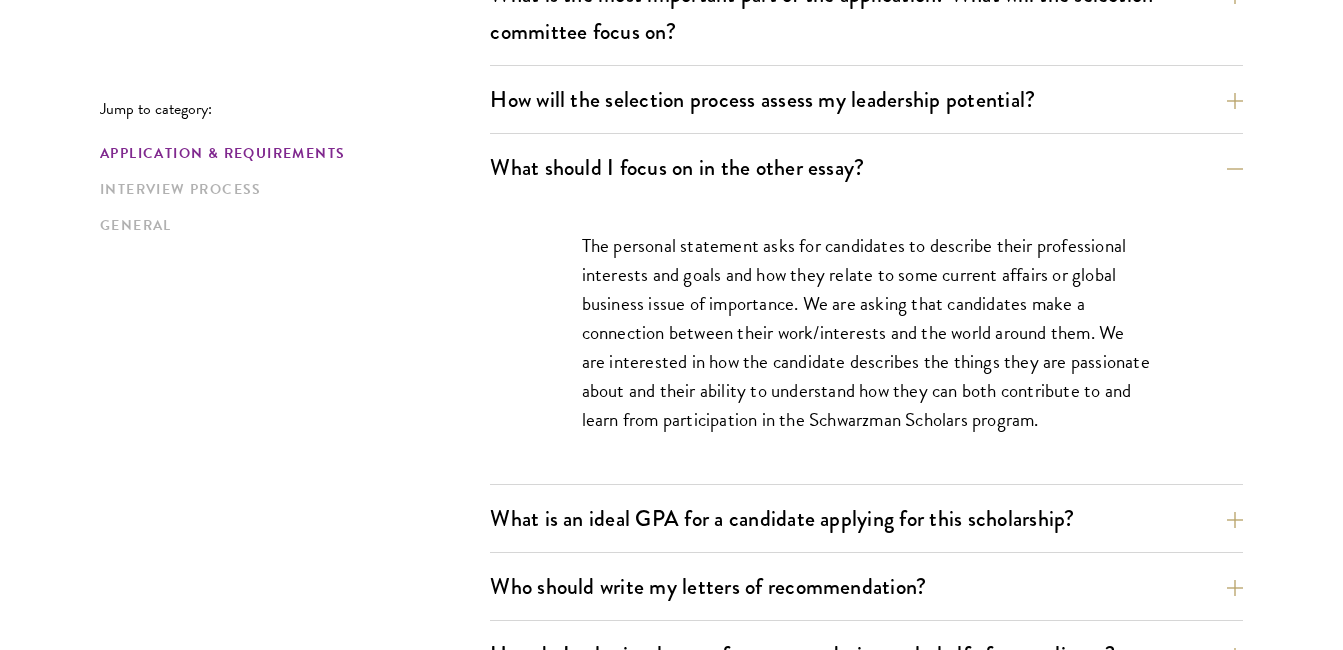 click on "The personal statement asks for candidates to describe their professional interests and goals and how they relate to some current affairs or global business issue of importance. We are asking that candidates make a connection between their work/interests and the world around them. We are interested in how the candidate describes the things they are passionate about and their ability to understand how they can both contribute to and learn from participation in the Schwarzman Scholars program." at bounding box center (867, 342) 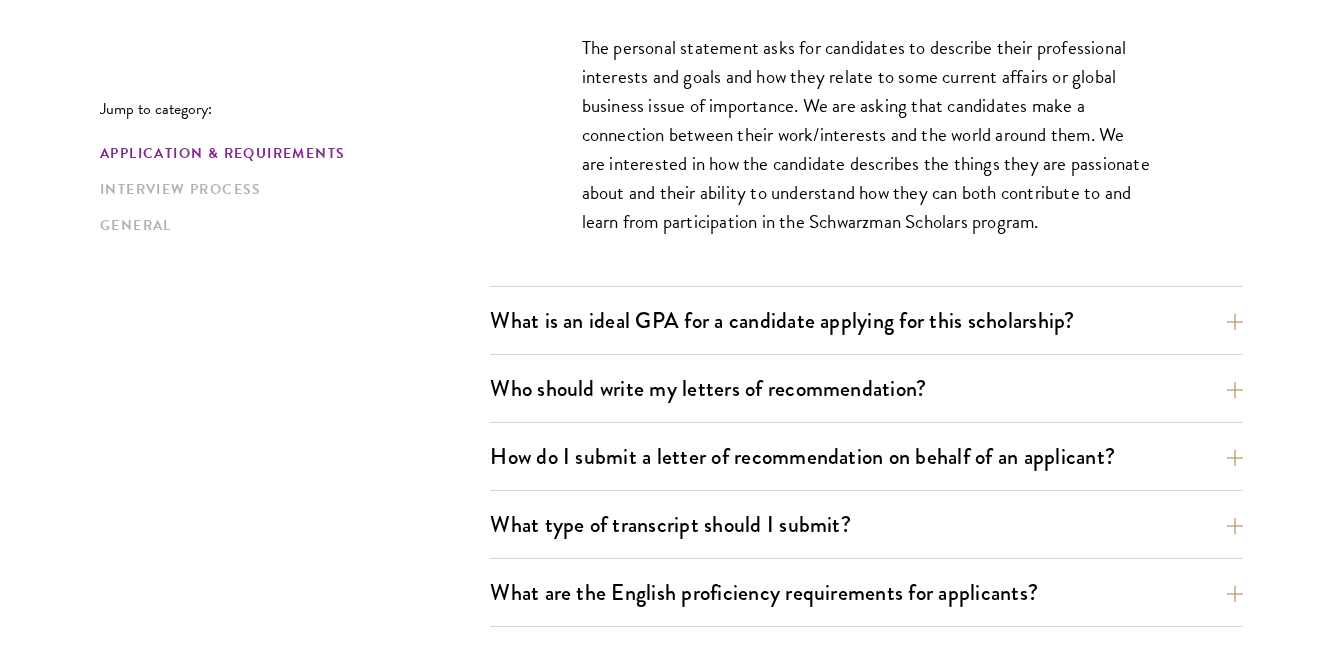 scroll, scrollTop: 1539, scrollLeft: 0, axis: vertical 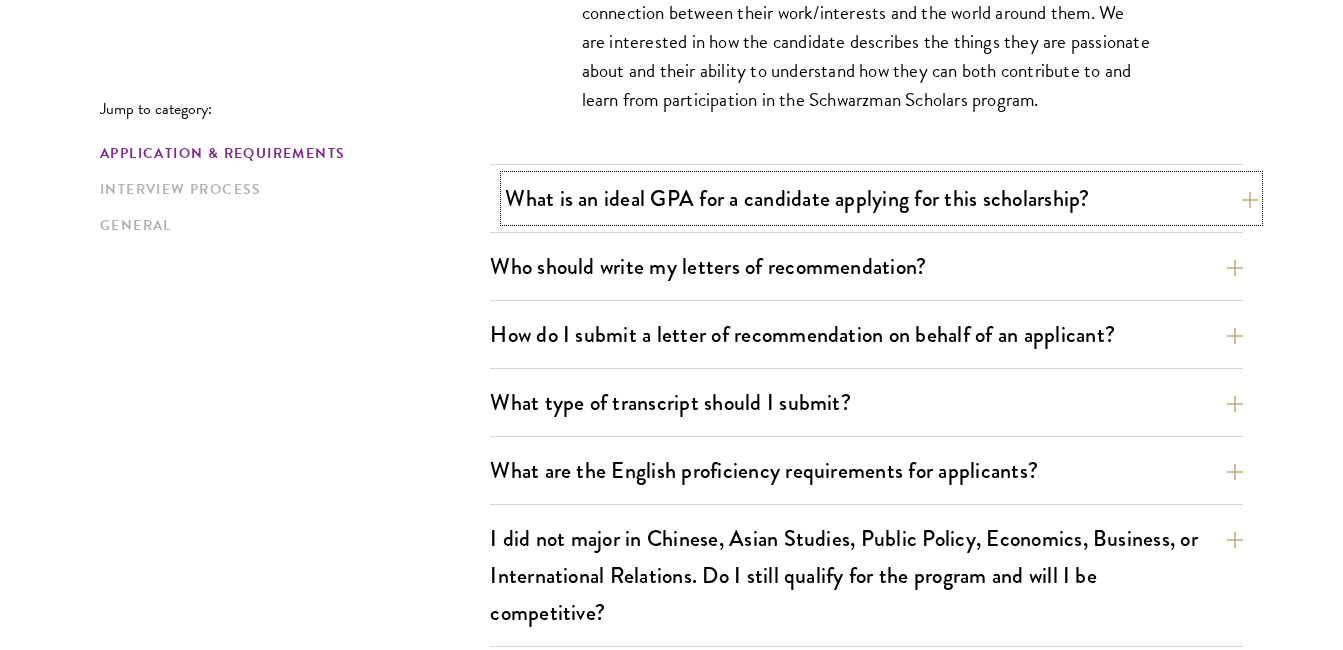 click on "What is an ideal GPA for a candidate applying for this scholarship?" at bounding box center [881, 198] 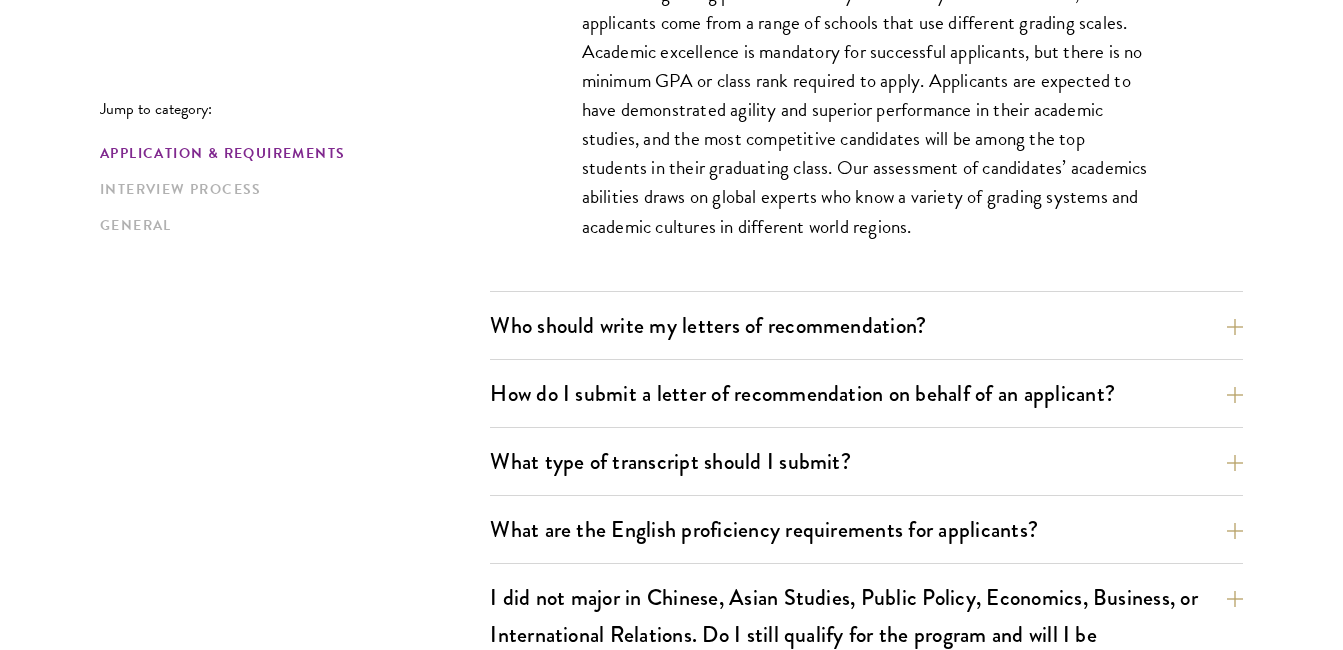 click on "GPAs and grading practices can vary enormously around the world, and our applicants come from a range of schools that use different grading scales. Academic excellence is mandatory for successful applicants, but there is no minimum GPA or class rank required to apply. Applicants are expected to have demonstrated agility and superior performance in their academic studies, and the most competitive candidates will be among the top students in their graduating class. Our assessment of candidates’ academics abilities draws on global experts who know a variety of grading systems and academic cultures in different world regions." at bounding box center (867, 120) 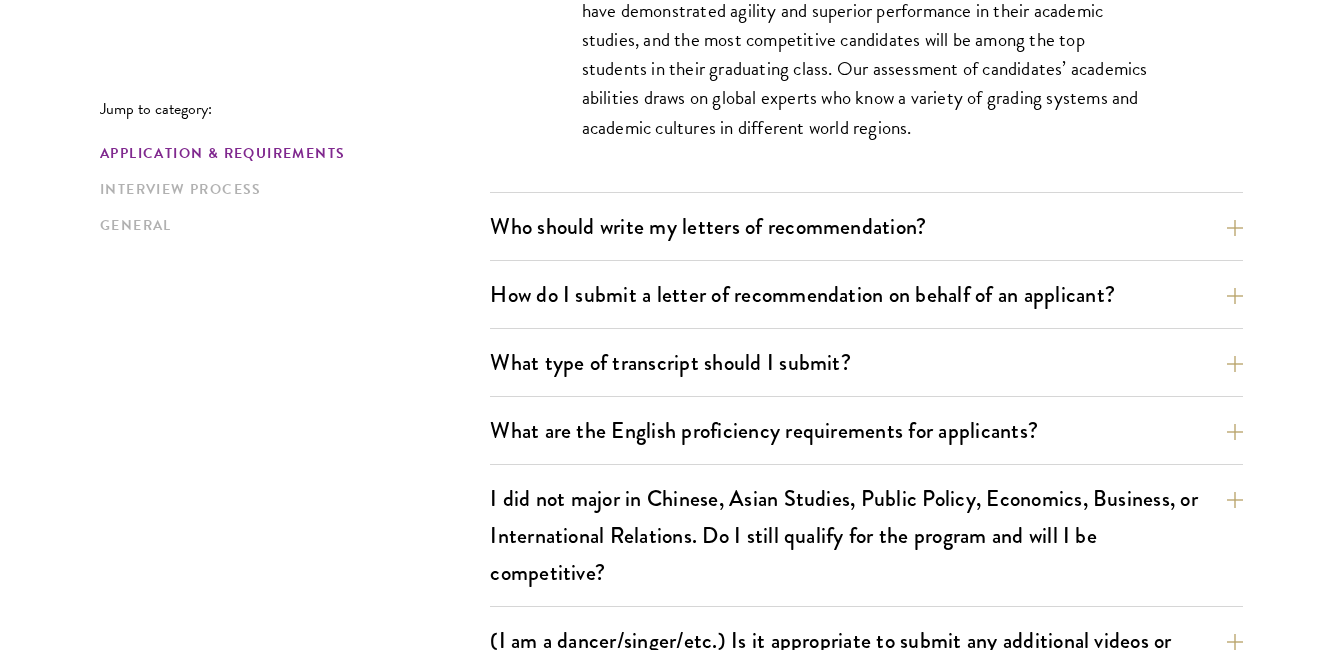 scroll, scrollTop: 1699, scrollLeft: 0, axis: vertical 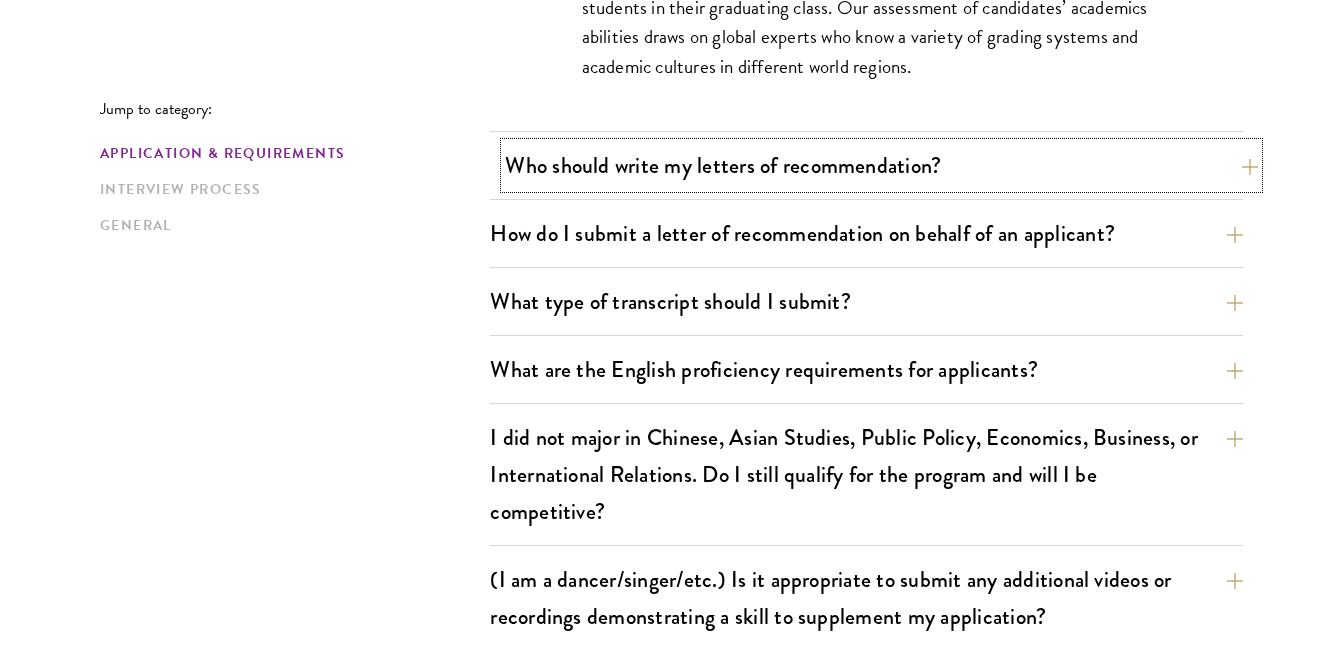 click on "Who should write my letters of recommendation?" at bounding box center [881, 165] 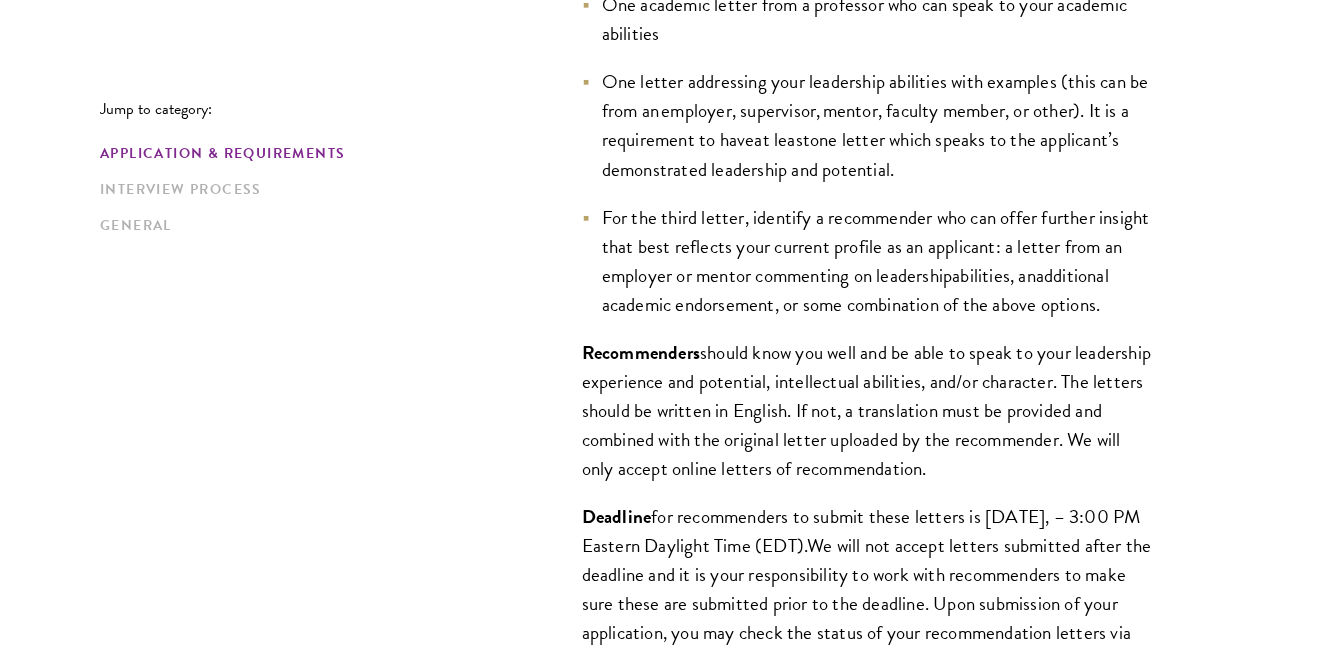 click on "All applicants including Currently Enrolled Undergraduates, Graduate Students ,  and Young Professionals should ha ve three letters  that holistically capture insights into your leadership  and intellectual abilities.
One academic letter from a professor who can speak to your academic abilities
One letter addressing your leadership abilities with examples (this can be from an employer, supervisor, mentor, faculty member, or other). It is a requirement to have  at least  one letter which speaks to the applicant’s demonstrated leadership and potential.
For the third letter, identify a recommender who can offer further insight that best reflects your current profile as an applicant: a letter from an employer or mentor commenting on leadership  abilities, an  additional academic endorsement, or some combination of the above options.
Recommenders
Deadline  for recommenders to submit these letters is September 10, 2025, – 3:00 PM Eastern Daylight Time (EDT) ." at bounding box center [867, 292] 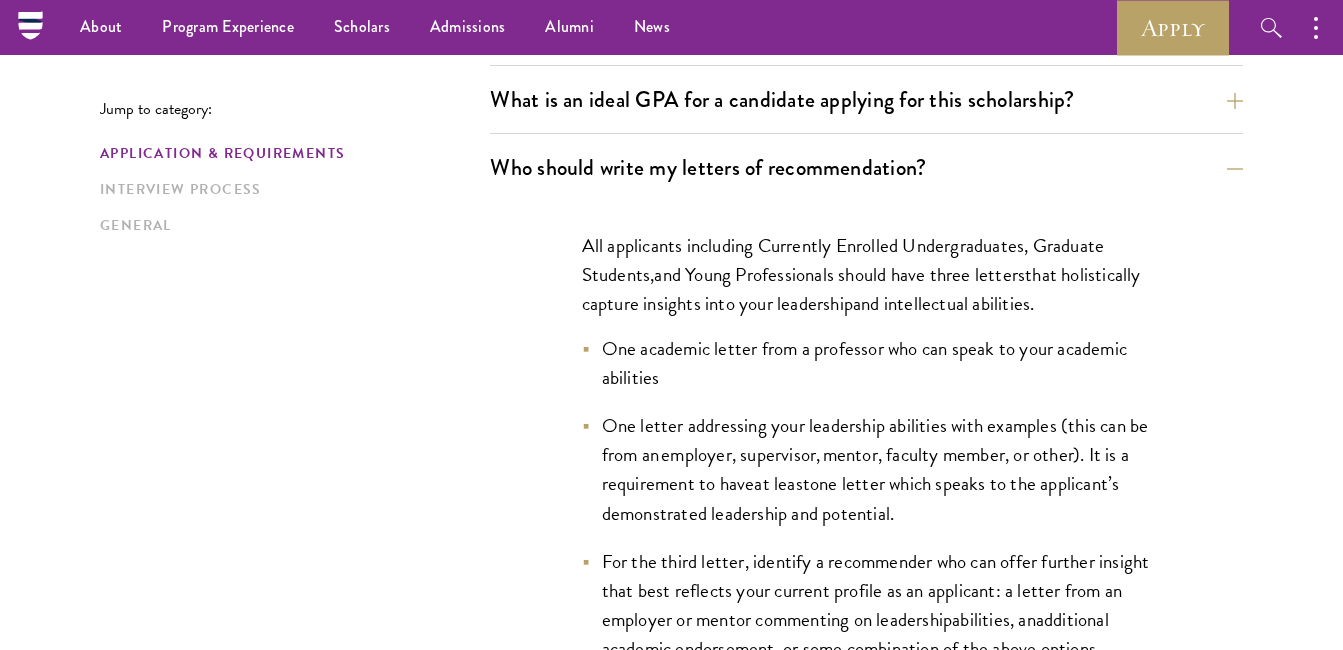 scroll, scrollTop: 1339, scrollLeft: 0, axis: vertical 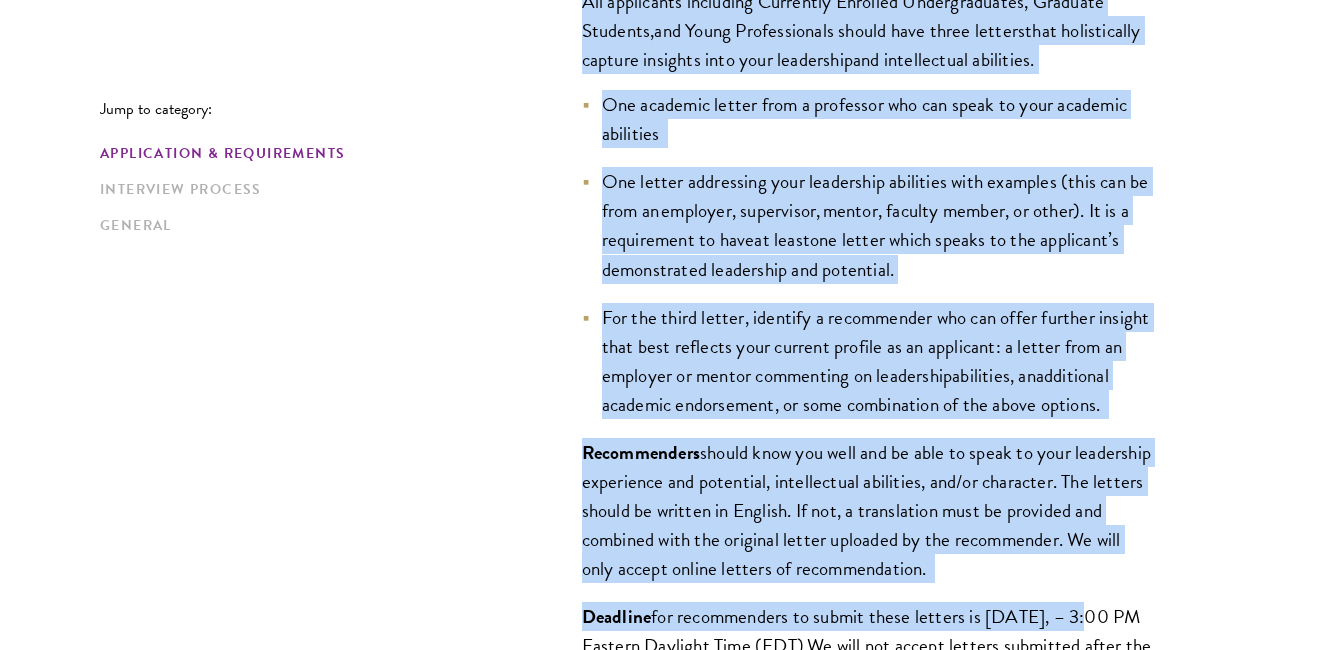 drag, startPoint x: 572, startPoint y: 253, endPoint x: 1108, endPoint y: 590, distance: 633.139 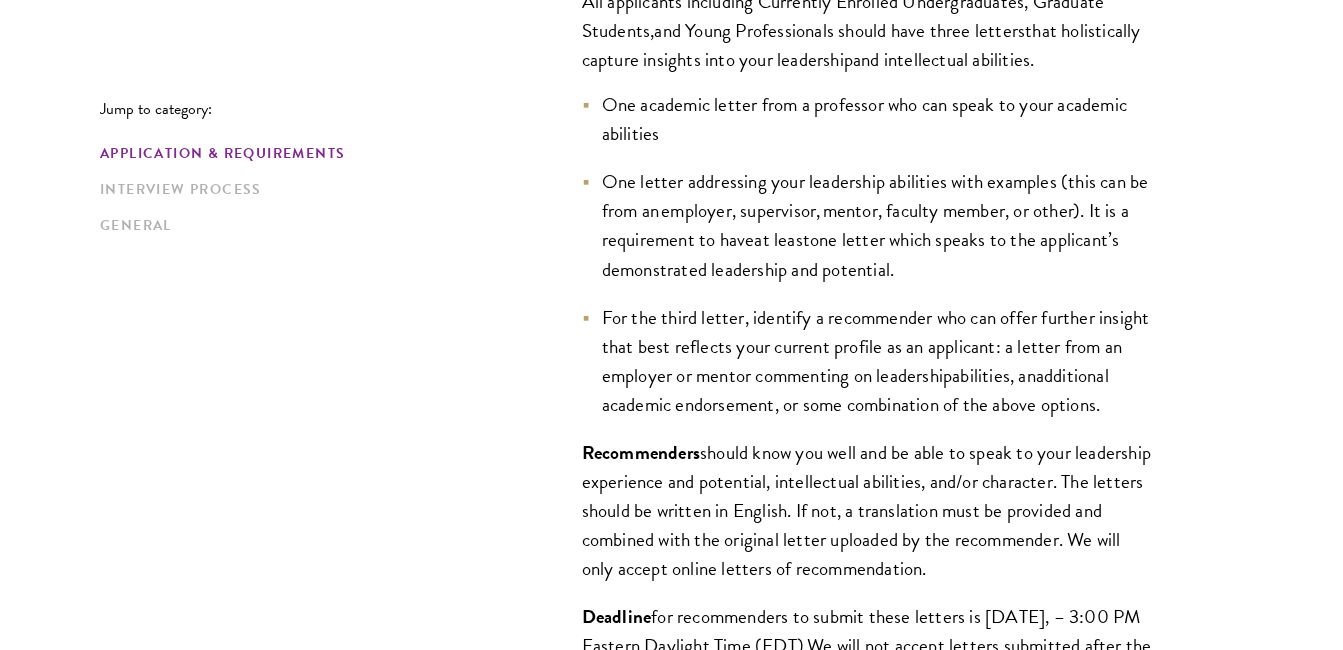 click on "All applicants including Currently Enrolled Undergraduates, Graduate Students ,  and Young Professionals should ha ve three letters  that holistically capture insights into your leadership  and intellectual abilities.
One academic letter from a professor who can speak to your academic abilities
One letter addressing your leadership abilities with examples (this can be from an employer, supervisor, mentor, faculty member, or other). It is a requirement to have  at least  one letter which speaks to the applicant’s demonstrated leadership and potential.
For the third letter, identify a recommender who can offer further insight that best reflects your current profile as an applicant: a letter from an employer or mentor commenting on leadership  abilities, an  additional academic endorsement, or some combination of the above options.
Recommenders
Deadline  for recommenders to submit these letters is September 10, 2025, – 3:00 PM Eastern Daylight Time (EDT) ." at bounding box center (866, 406) 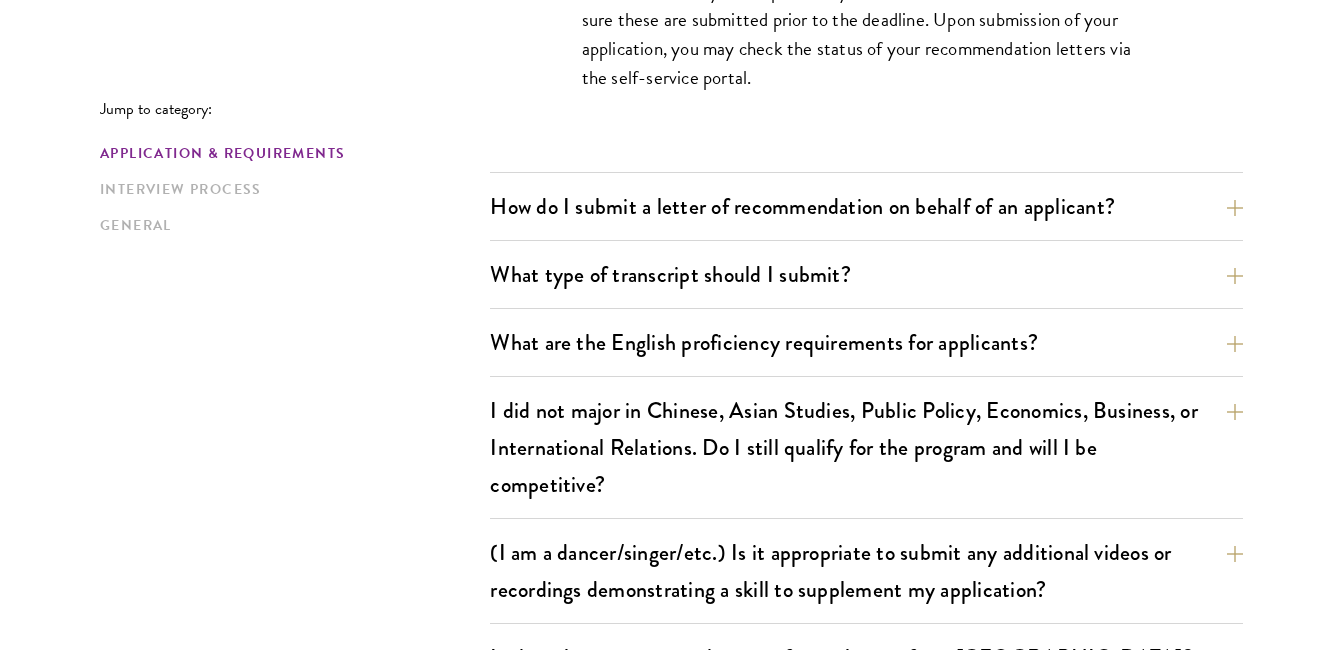 scroll, scrollTop: 2319, scrollLeft: 0, axis: vertical 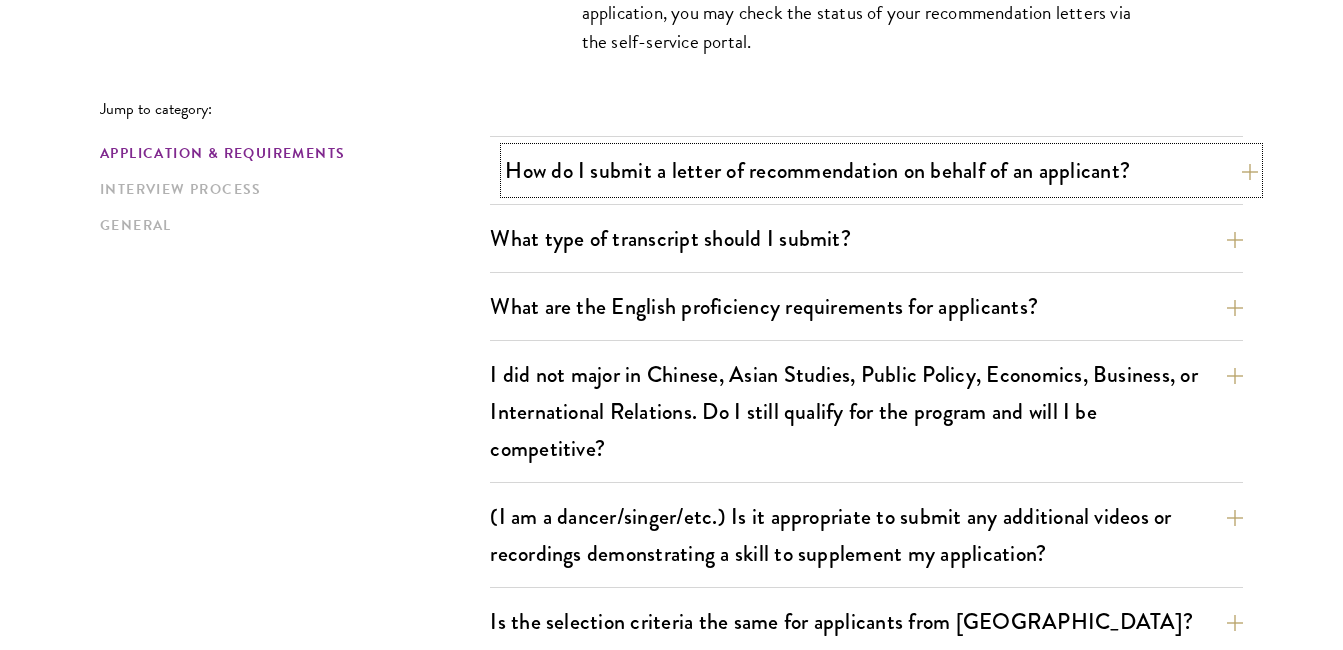 click on "How do I submit a letter of recommendation on behalf of an applicant?" at bounding box center [881, 170] 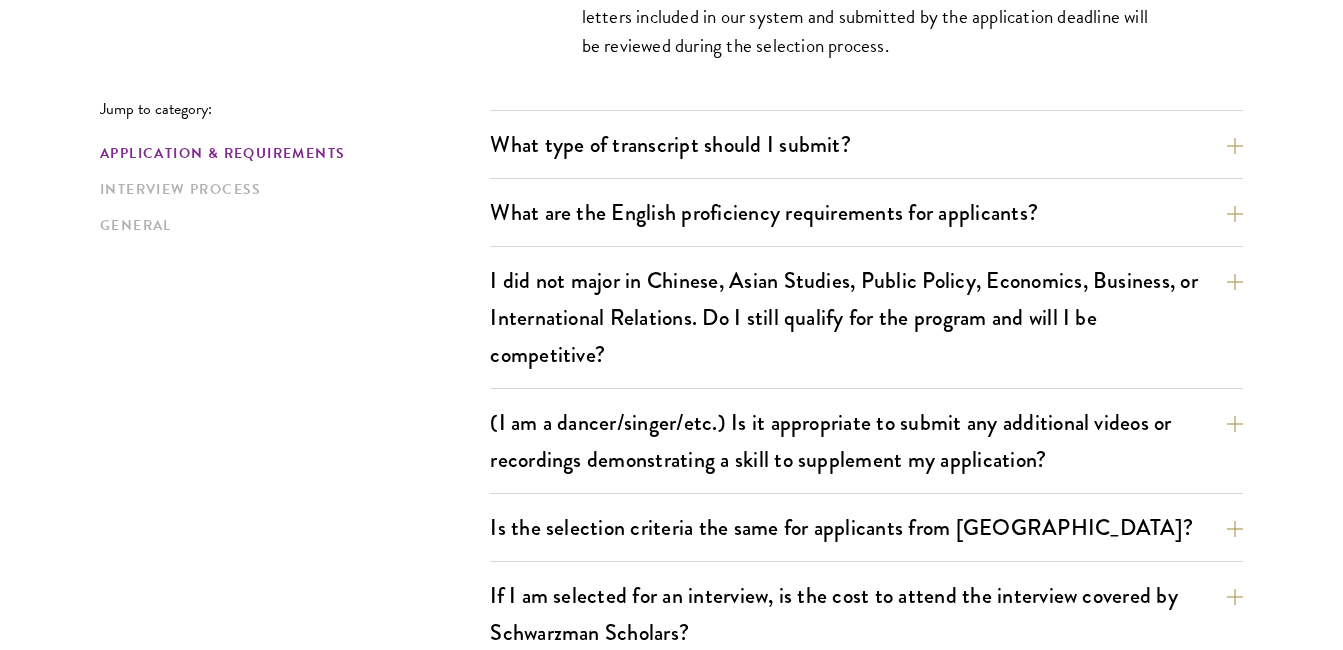 scroll, scrollTop: 1936, scrollLeft: 0, axis: vertical 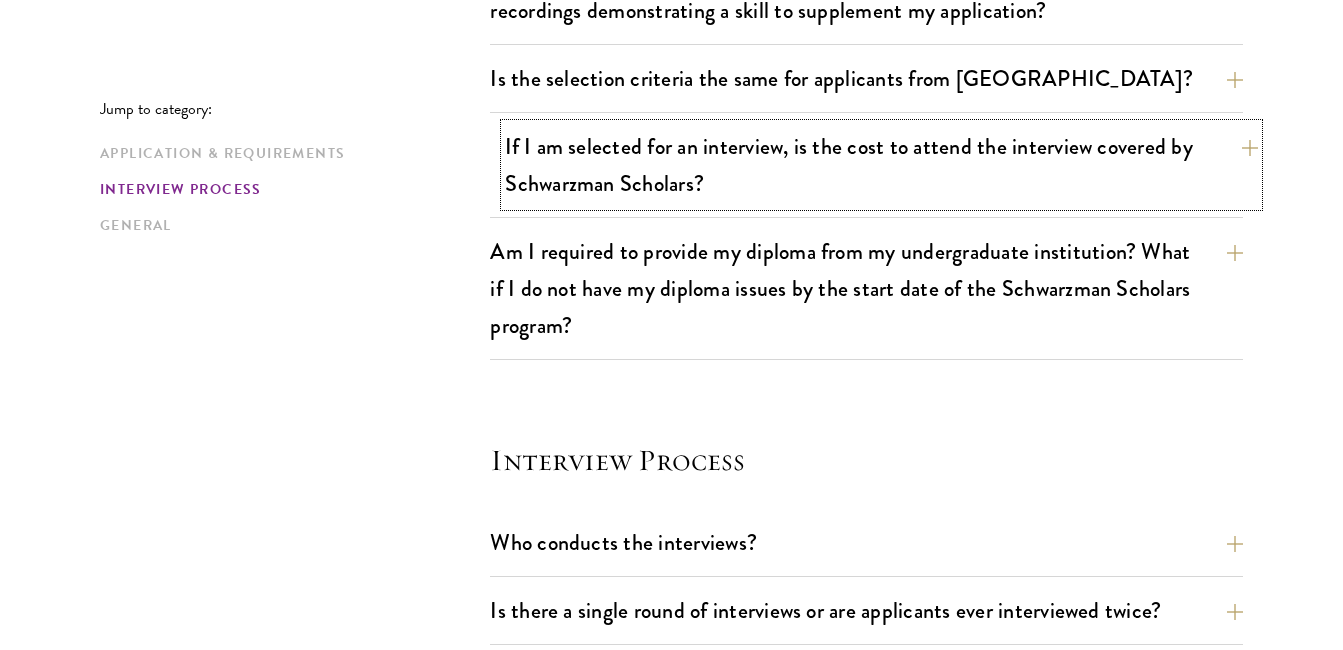 click on "If I am selected for an interview, is the cost to attend the interview covered by Schwarzman Scholars?" at bounding box center (881, 165) 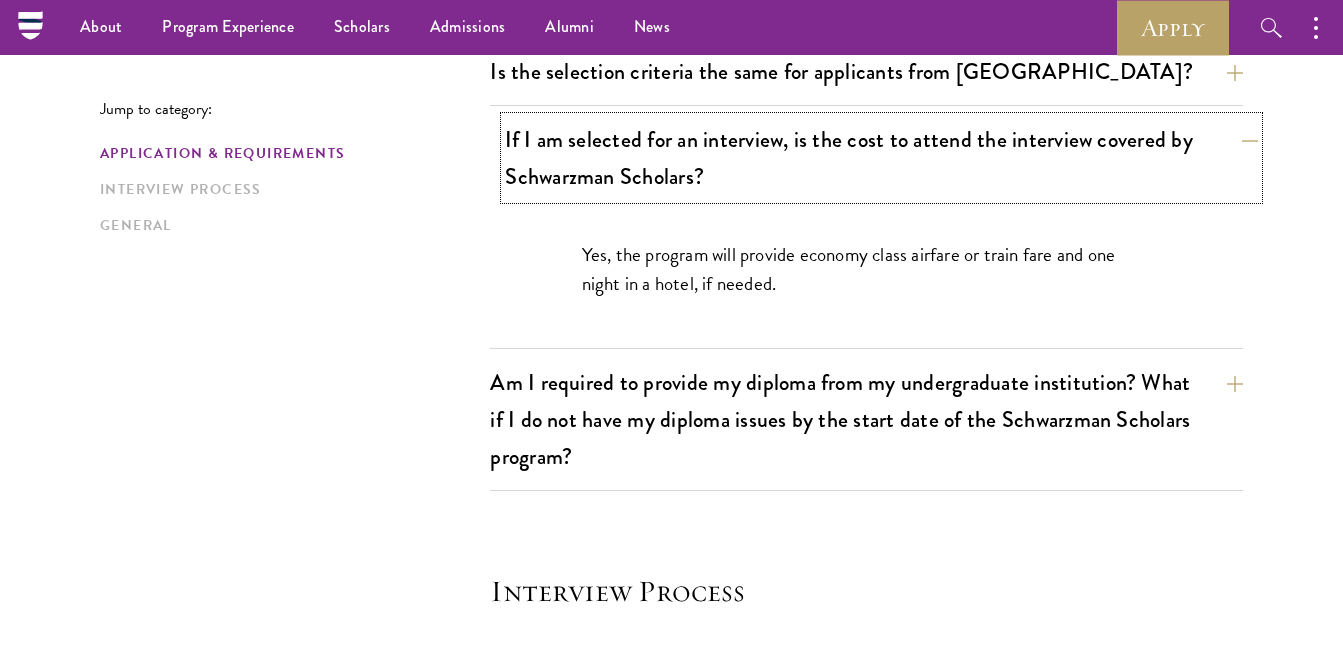 scroll, scrollTop: 1963, scrollLeft: 0, axis: vertical 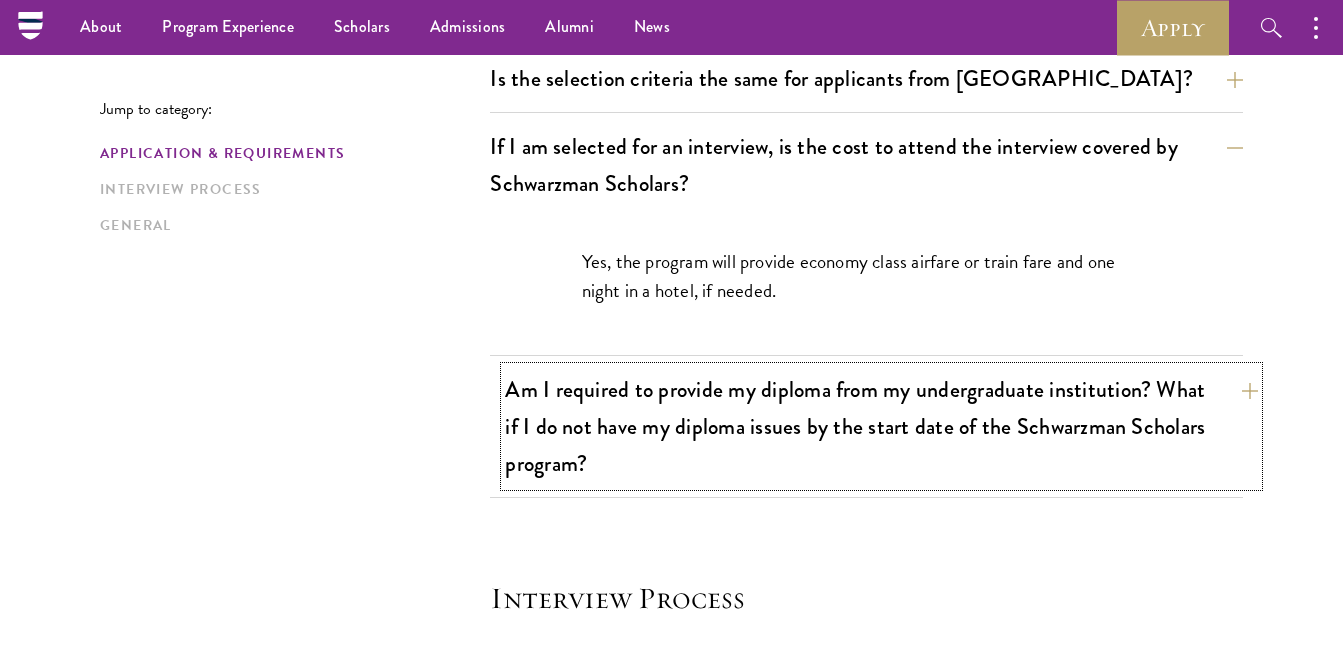 click on "Am I required to provide my diploma from my undergraduate institution? What if I do not have my diploma issues by the start date of the Schwarzman Scholars program?" at bounding box center [881, 426] 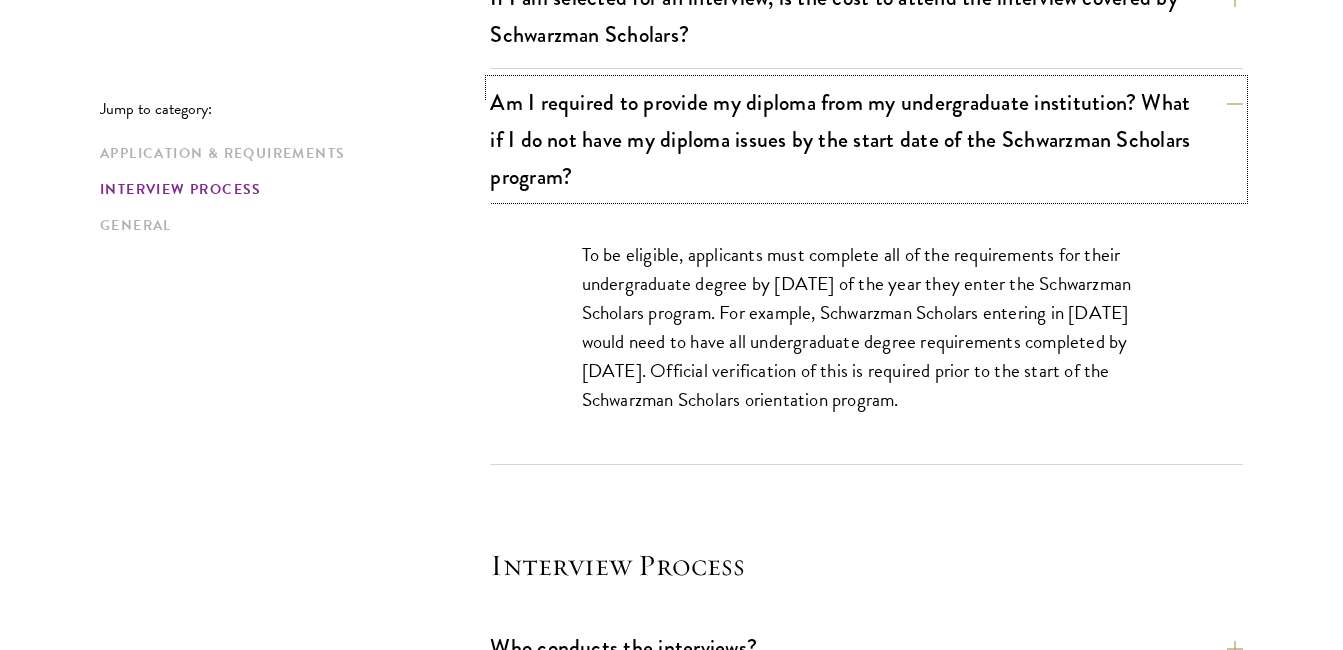 scroll, scrollTop: 2123, scrollLeft: 0, axis: vertical 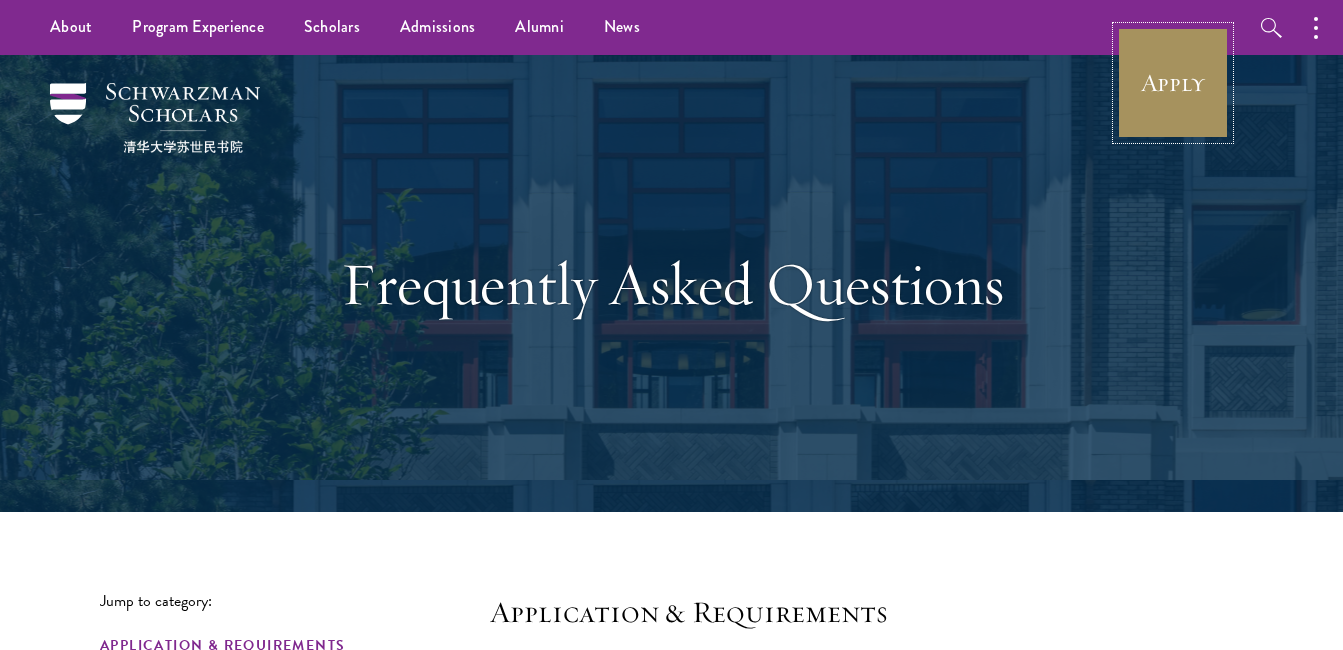 click on "Apply" at bounding box center (1173, 83) 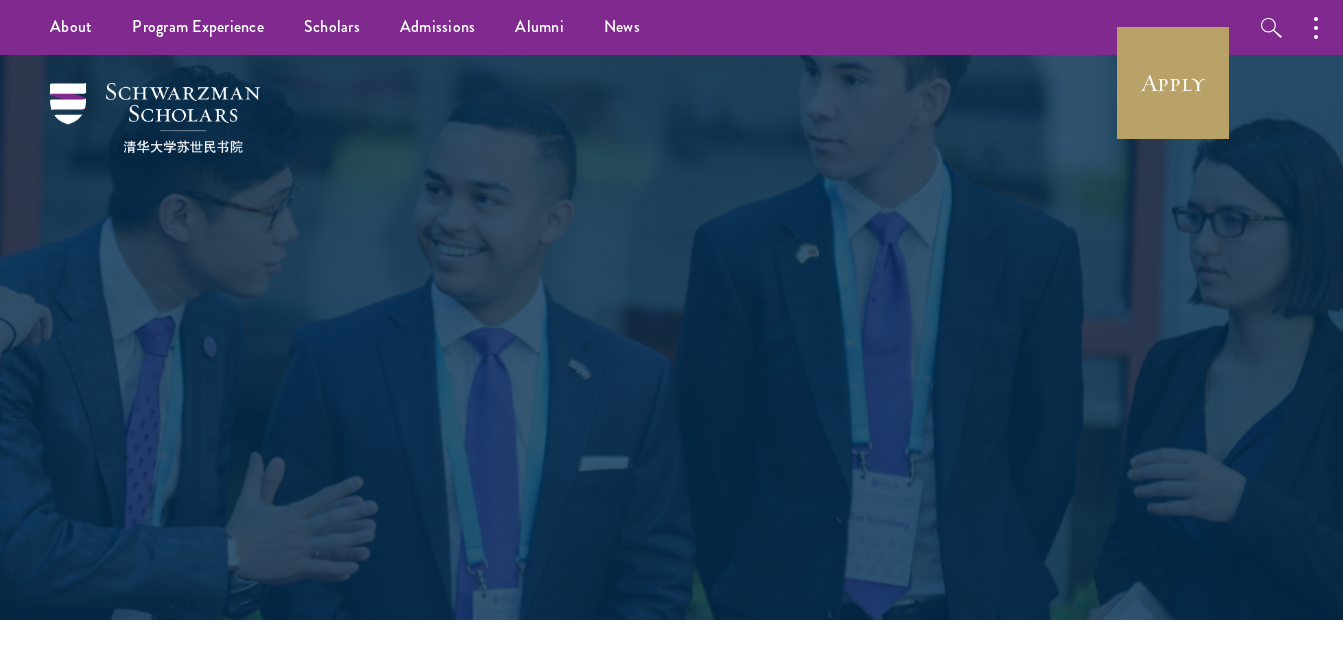 scroll, scrollTop: 0, scrollLeft: 0, axis: both 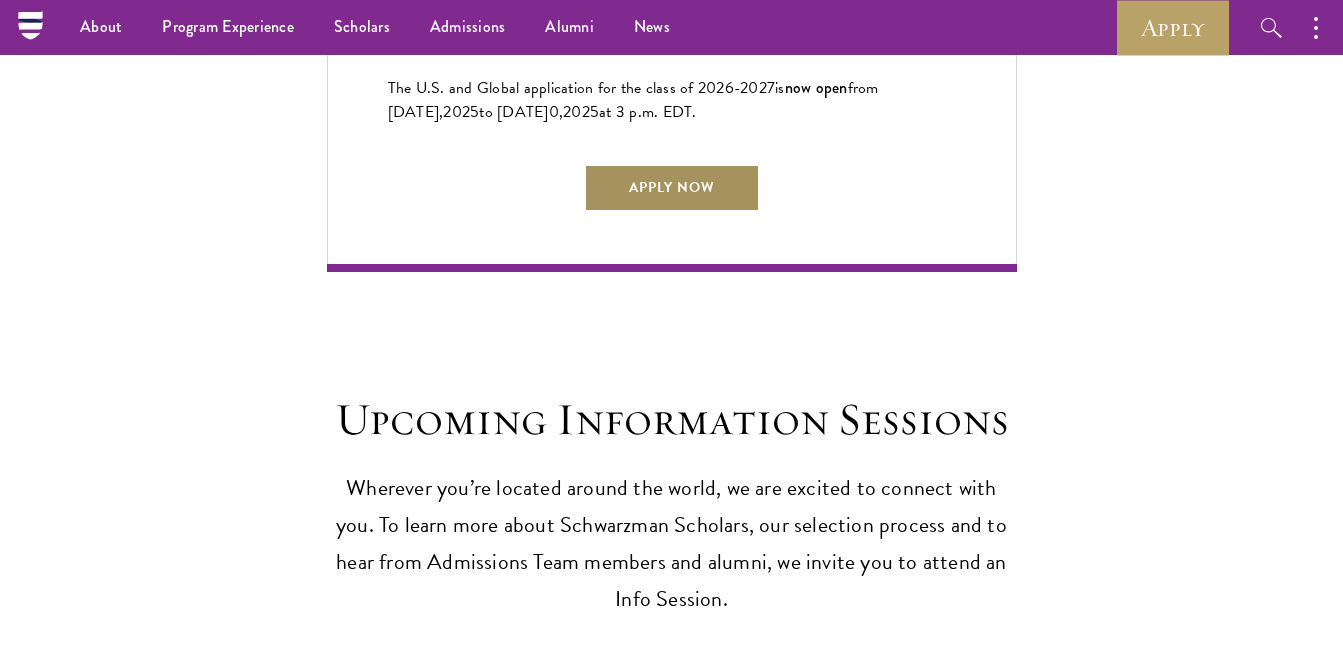click on "Apply Now" at bounding box center [672, 188] 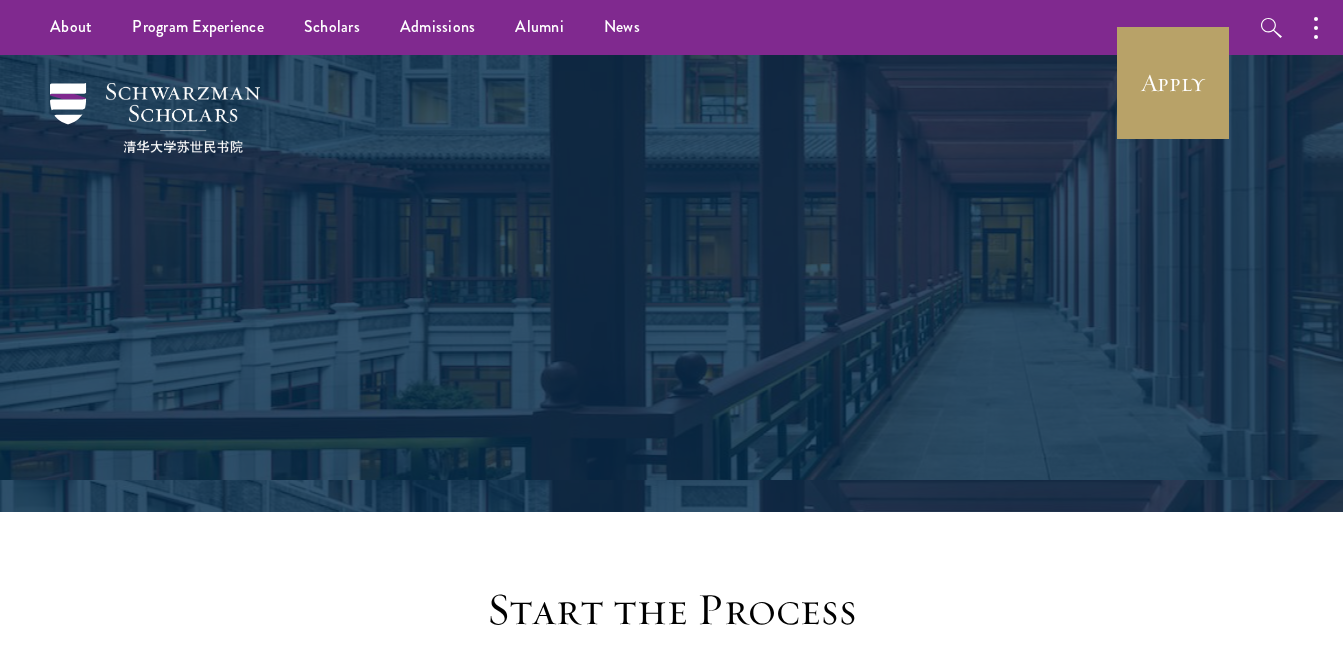 scroll, scrollTop: 0, scrollLeft: 0, axis: both 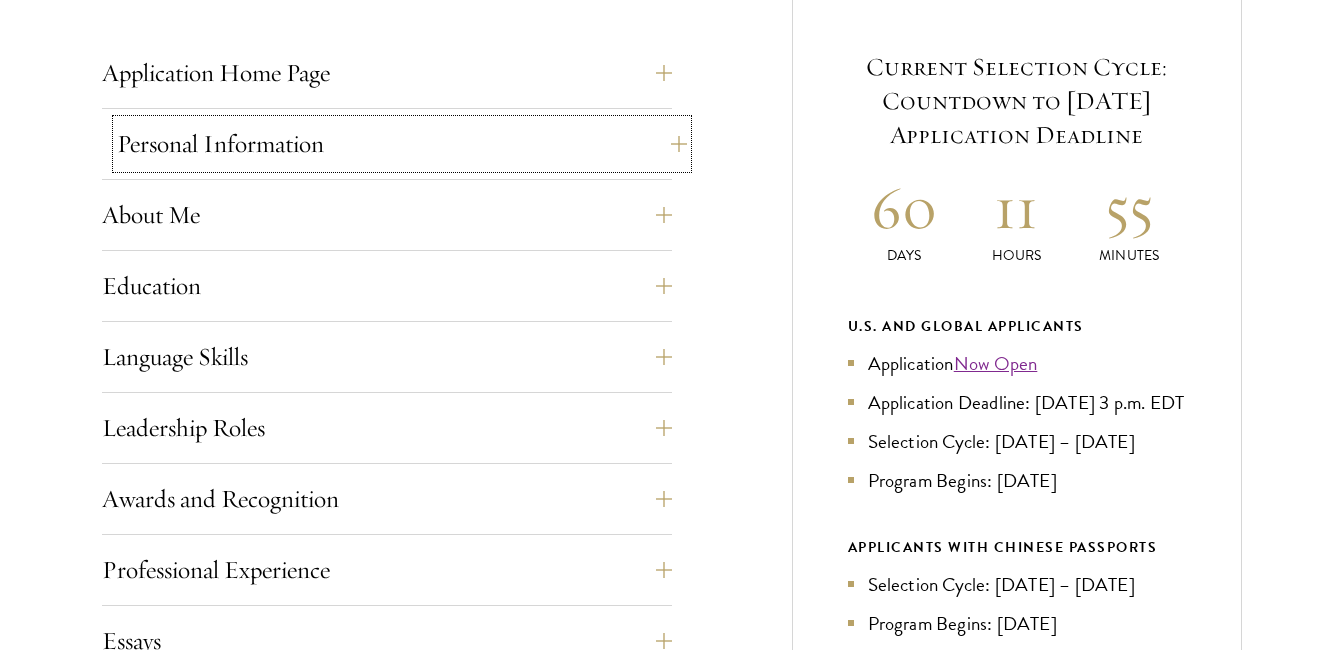 click on "Personal Information" at bounding box center (402, 144) 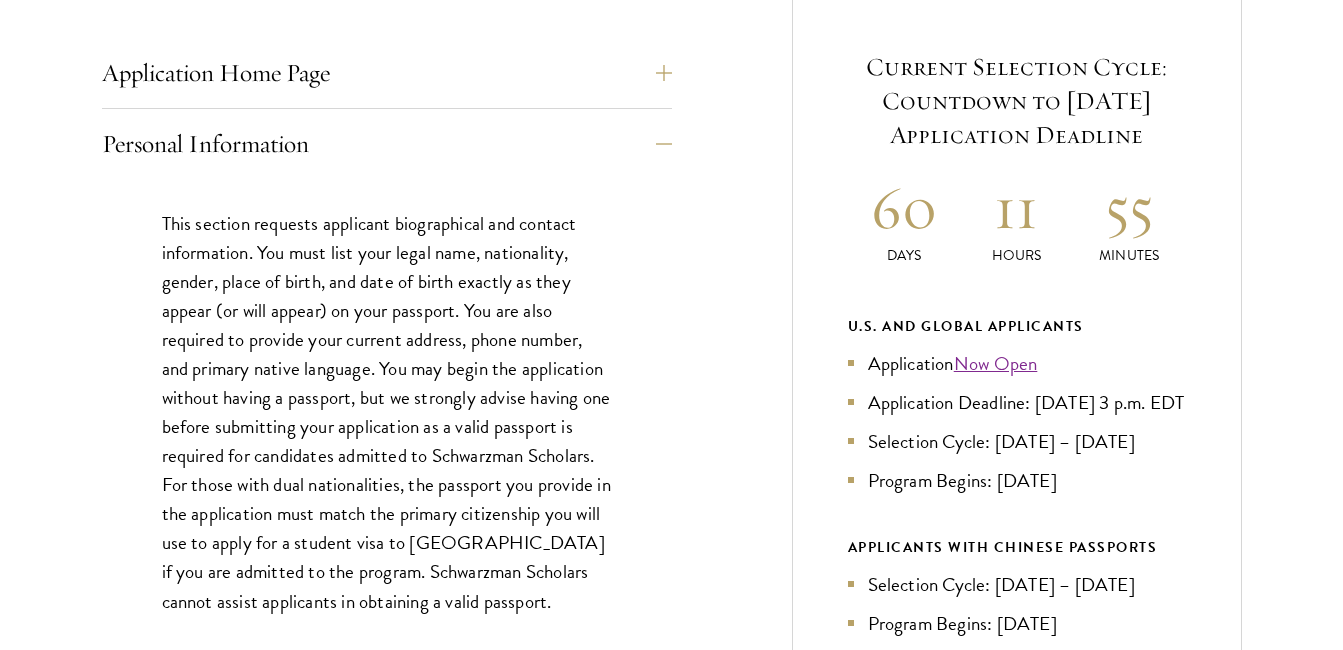 click on "Application Home Page
The online application form must be completed in English. All requirements must be submitted electronically; we do not accept materials via email or mail.
To begin, create an account to start a new application. The email address provided to create your account will be used for all correspondence about your admissions status. After creating an account, a system-generated email will be sent to you with a temporary PIN to activate your account. If you do not receive this email immediately, check your spam/junk folders. Add  [EMAIL_ADDRESS][DOMAIN_NAME]  to your safe senders list.
Once you have created an account, click “Start New Application” to begin your application. You do not have to complete your application in one sitting; you may access and continue your work as frequently as needed before final submission. To save your work, click on the “Continue” button.
Personal Information
." at bounding box center [672, 825] 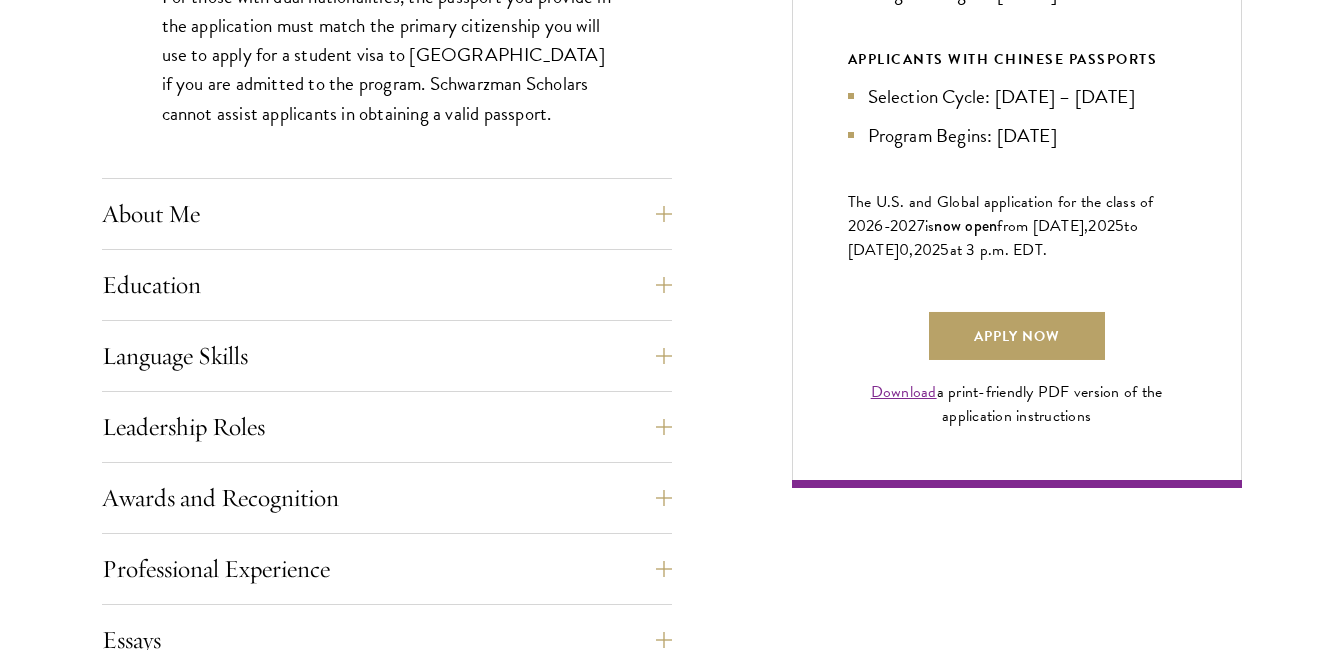 scroll, scrollTop: 1380, scrollLeft: 0, axis: vertical 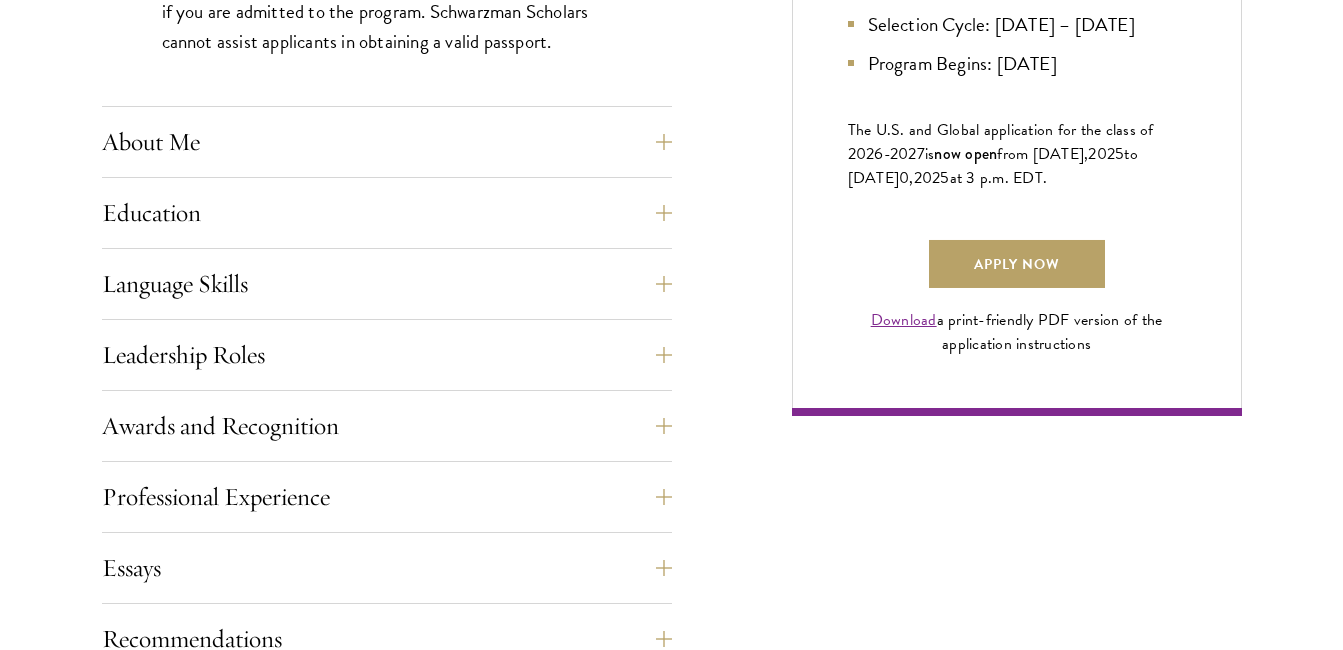 click on "Application Home Page
The online application form must be completed in English. All requirements must be submitted electronically; we do not accept materials via email or mail.
To begin, create an account to start a new application. The email address provided to create your account will be used for all correspondence about your admissions status. After creating an account, a system-generated email will be sent to you with a temporary PIN to activate your account. If you do not receive this email immediately, check your spam/junk folders. Add  [EMAIL_ADDRESS][DOMAIN_NAME]  to your safe senders list.
Once you have created an account, click “Start New Application” to begin your application. You do not have to complete your application in one sitting; you may access and continue your work as frequently as needed before final submission. To save your work, click on the “Continue” button.
Personal Information
." at bounding box center [672, 265] 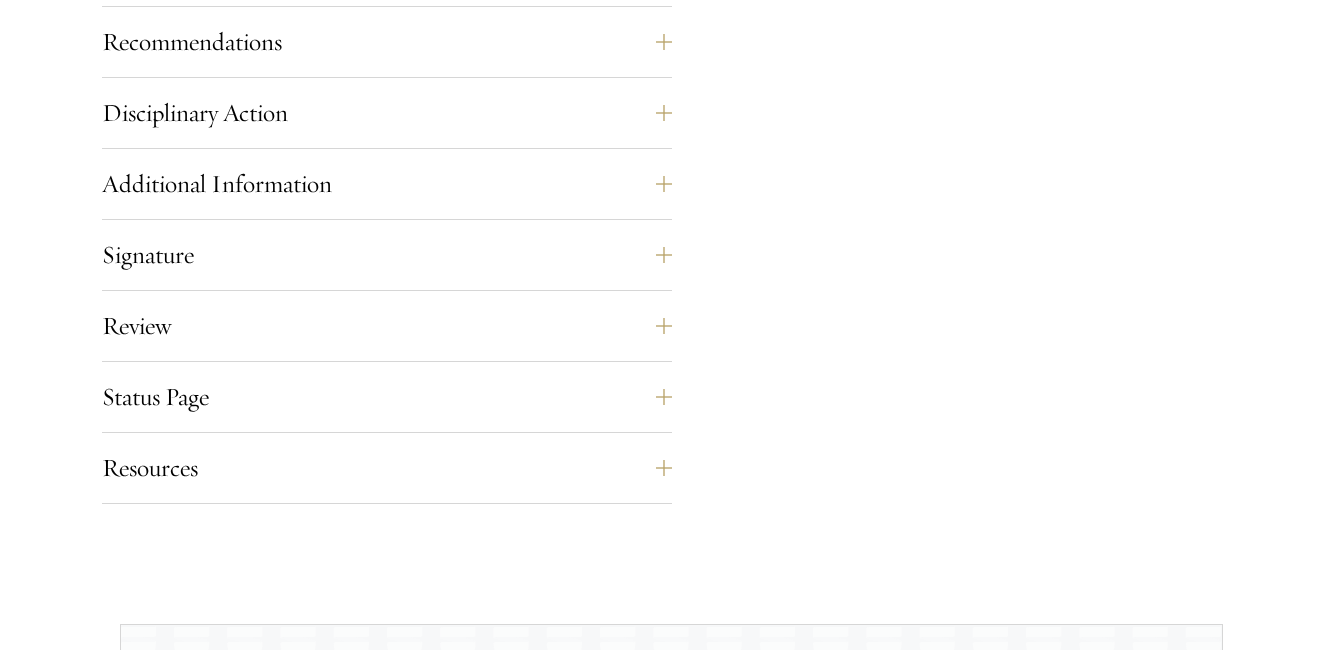 scroll, scrollTop: 1980, scrollLeft: 0, axis: vertical 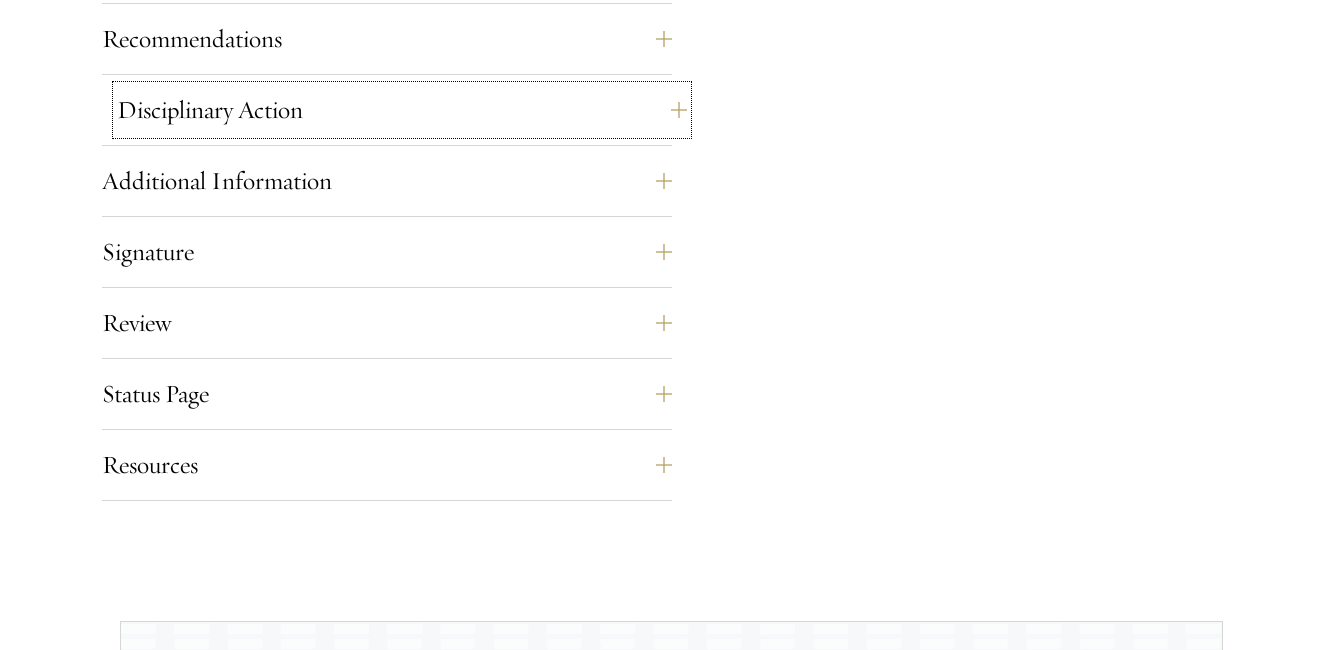 click on "Disciplinary Action" at bounding box center [402, 110] 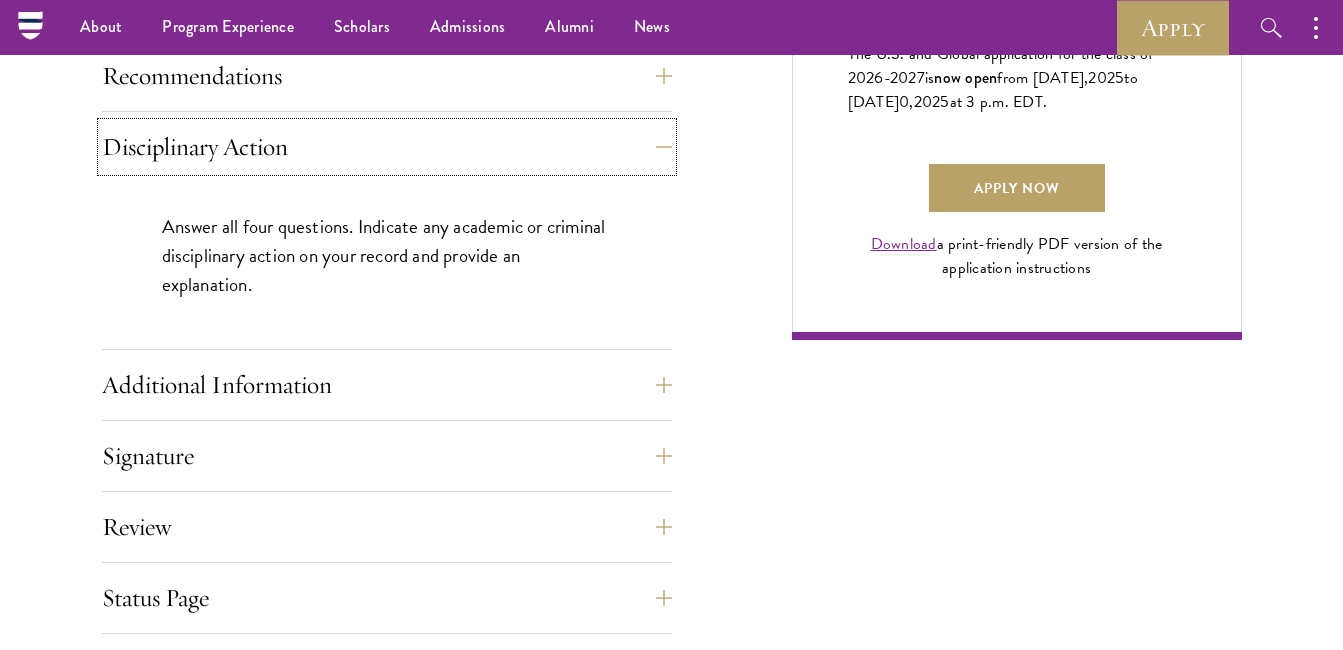scroll, scrollTop: 1445, scrollLeft: 0, axis: vertical 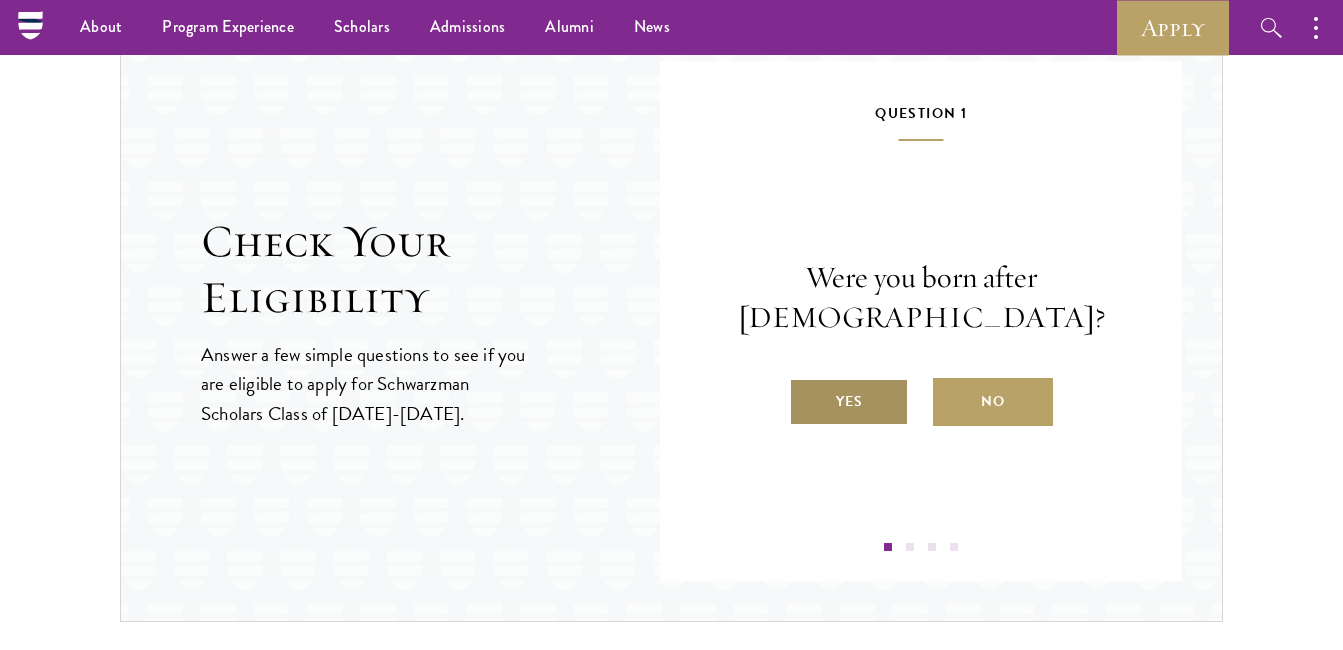 click on "Yes" at bounding box center (849, 402) 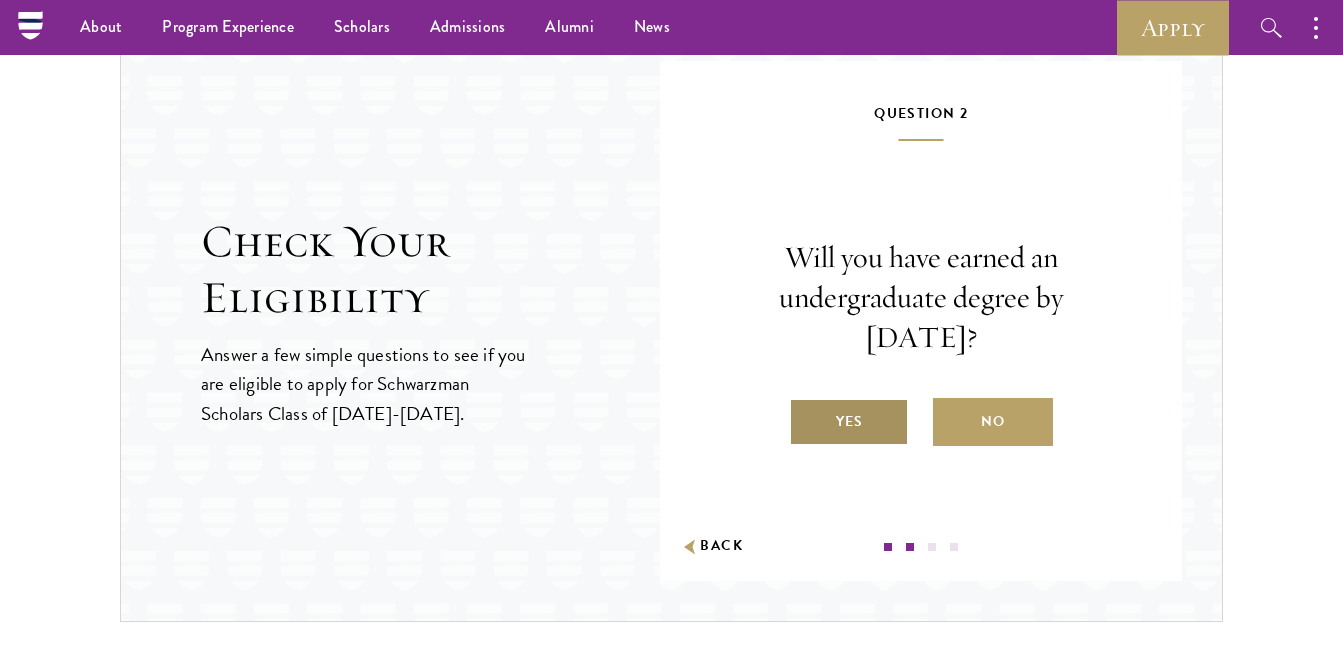 click on "Yes" at bounding box center [849, 422] 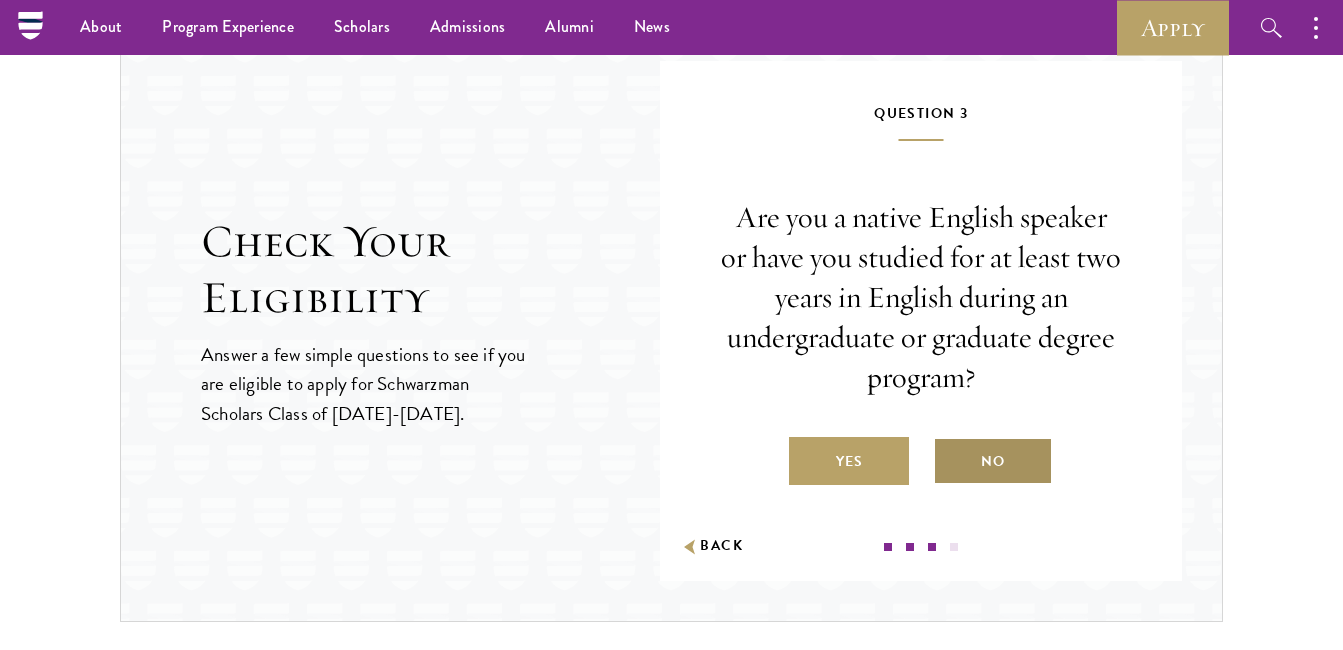 click on "No" at bounding box center [993, 461] 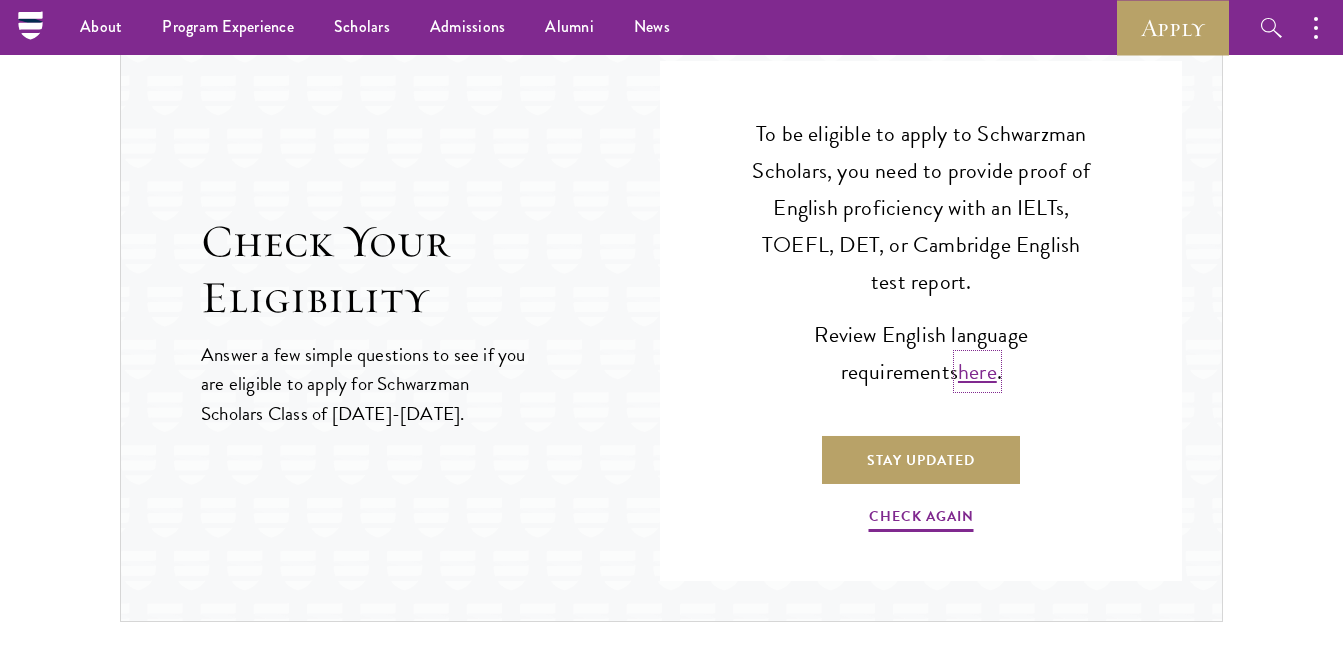 click on "here" at bounding box center [977, 371] 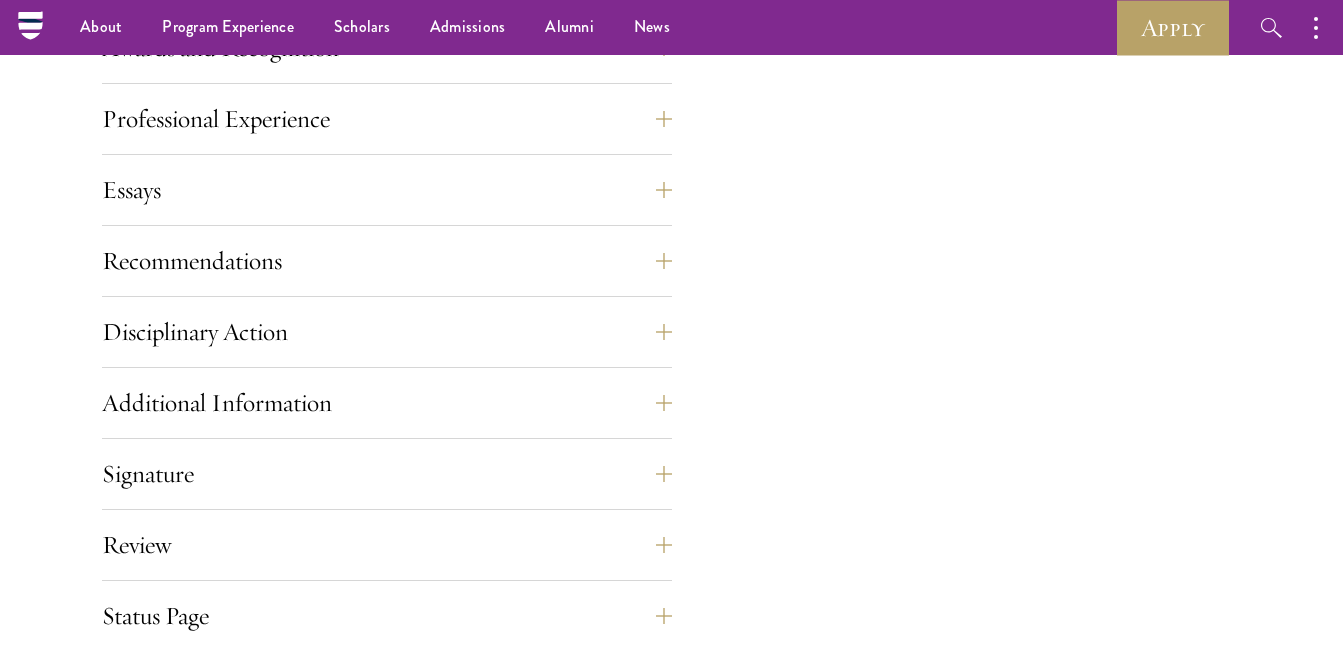 scroll, scrollTop: 1153, scrollLeft: 0, axis: vertical 